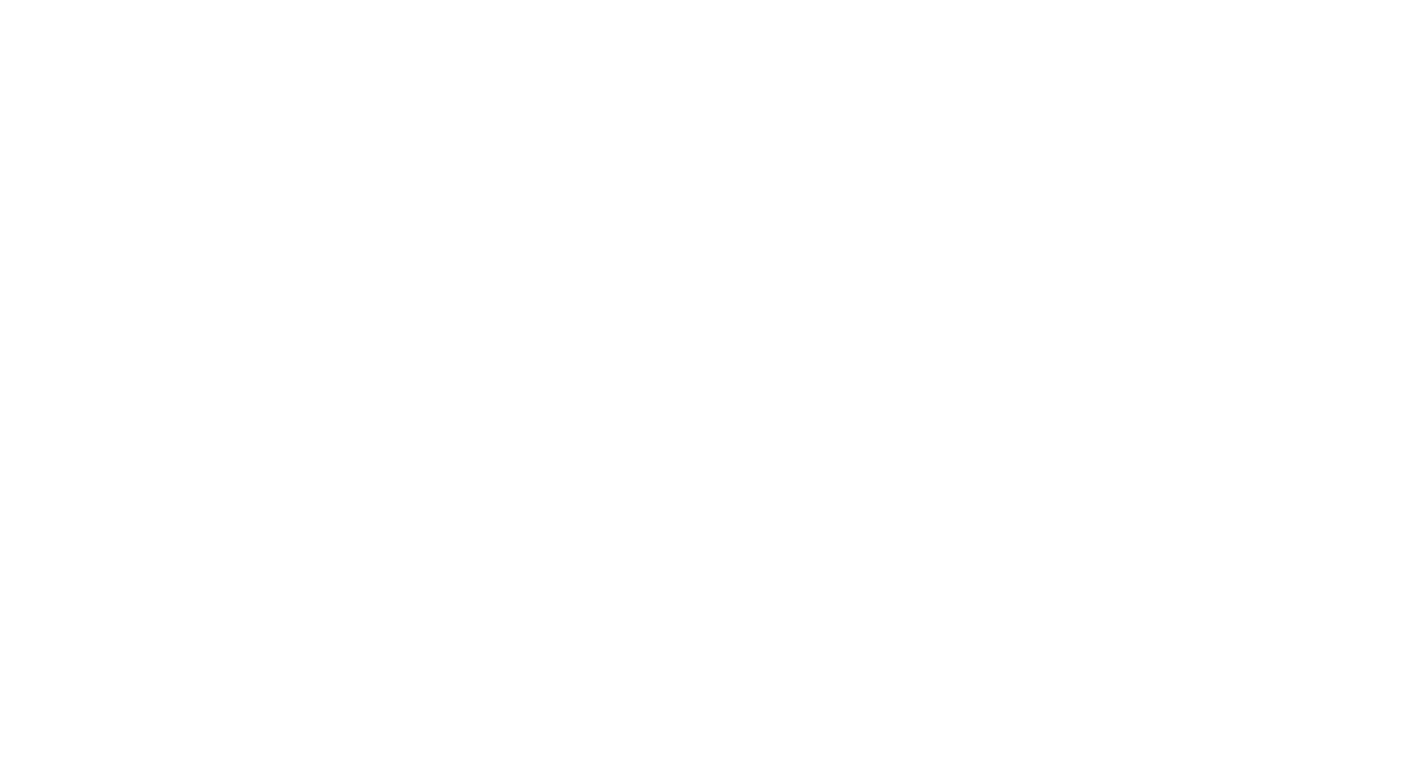 scroll, scrollTop: 0, scrollLeft: 0, axis: both 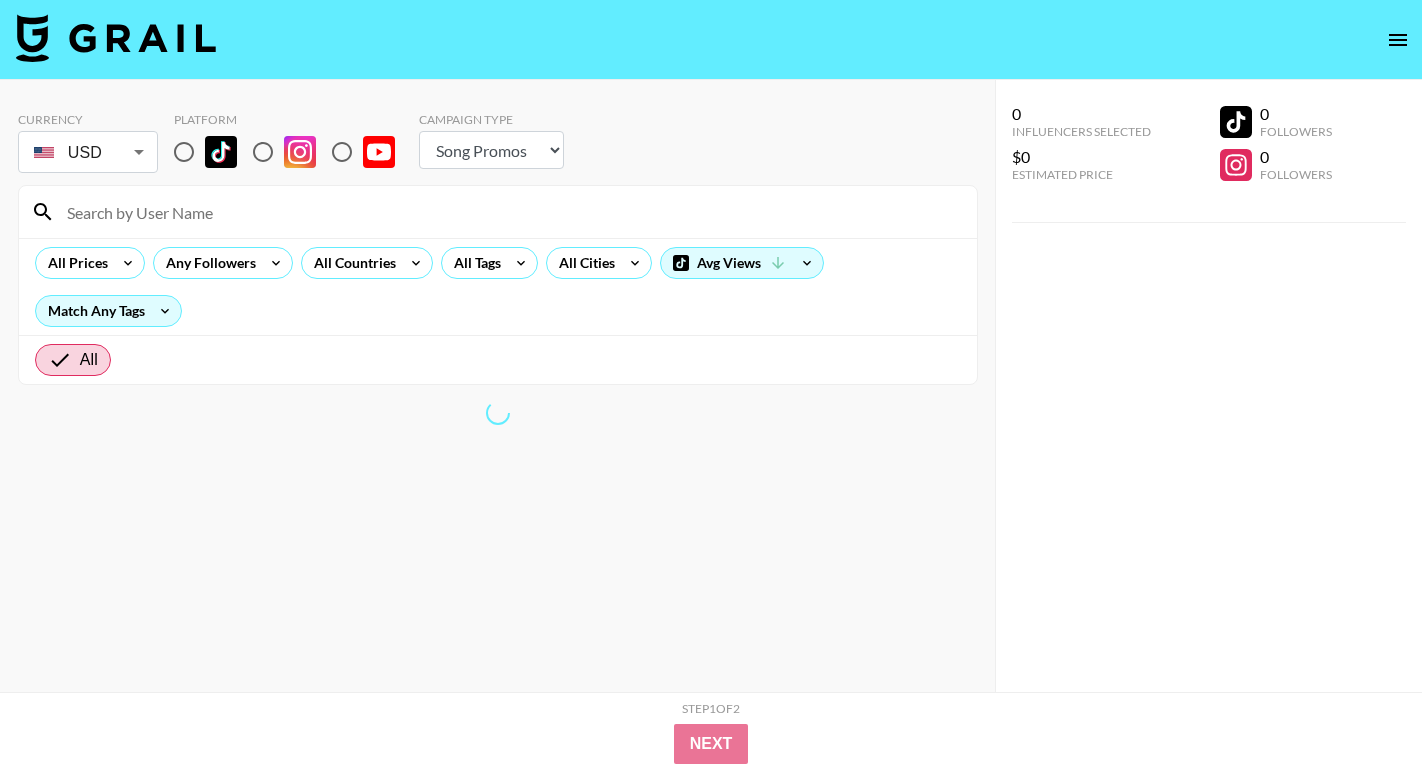 click at bounding box center (184, 152) 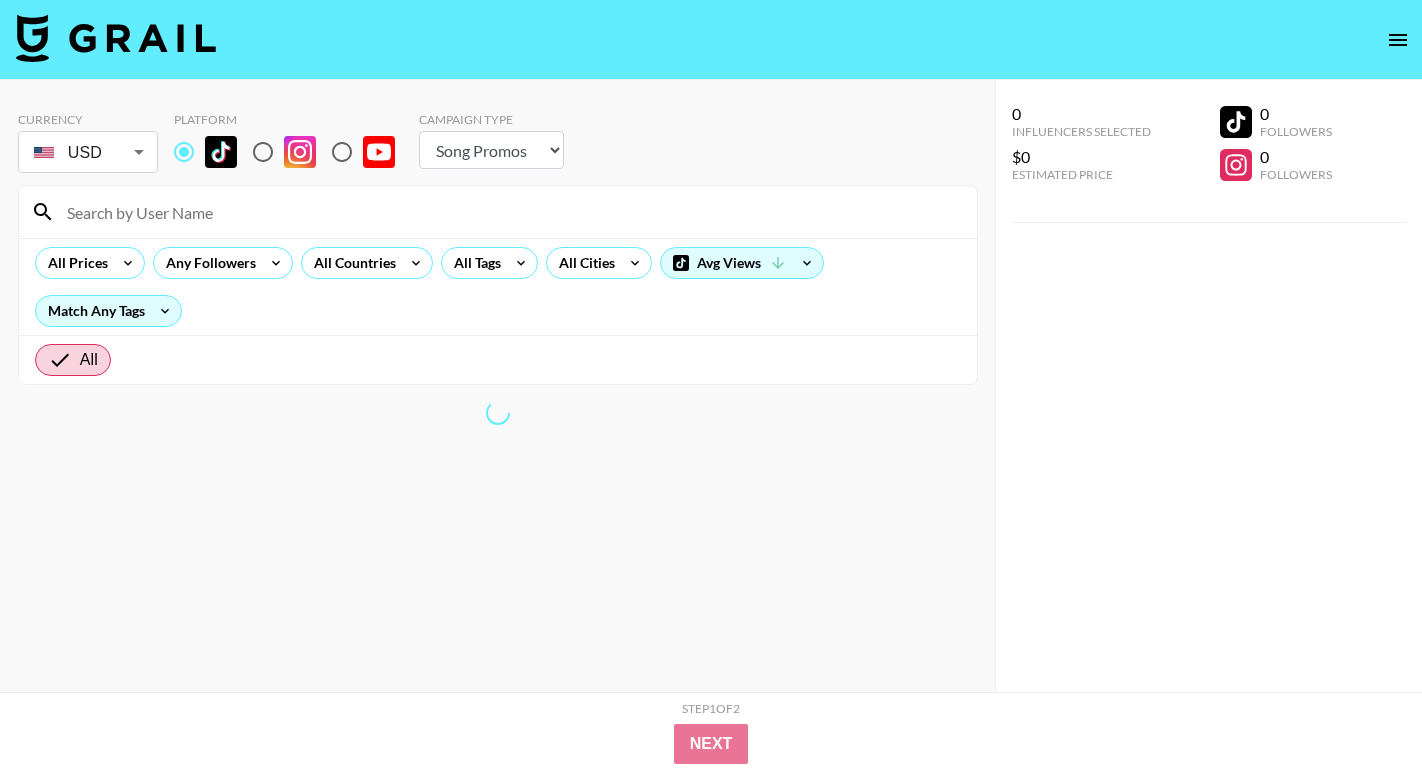 click at bounding box center [510, 212] 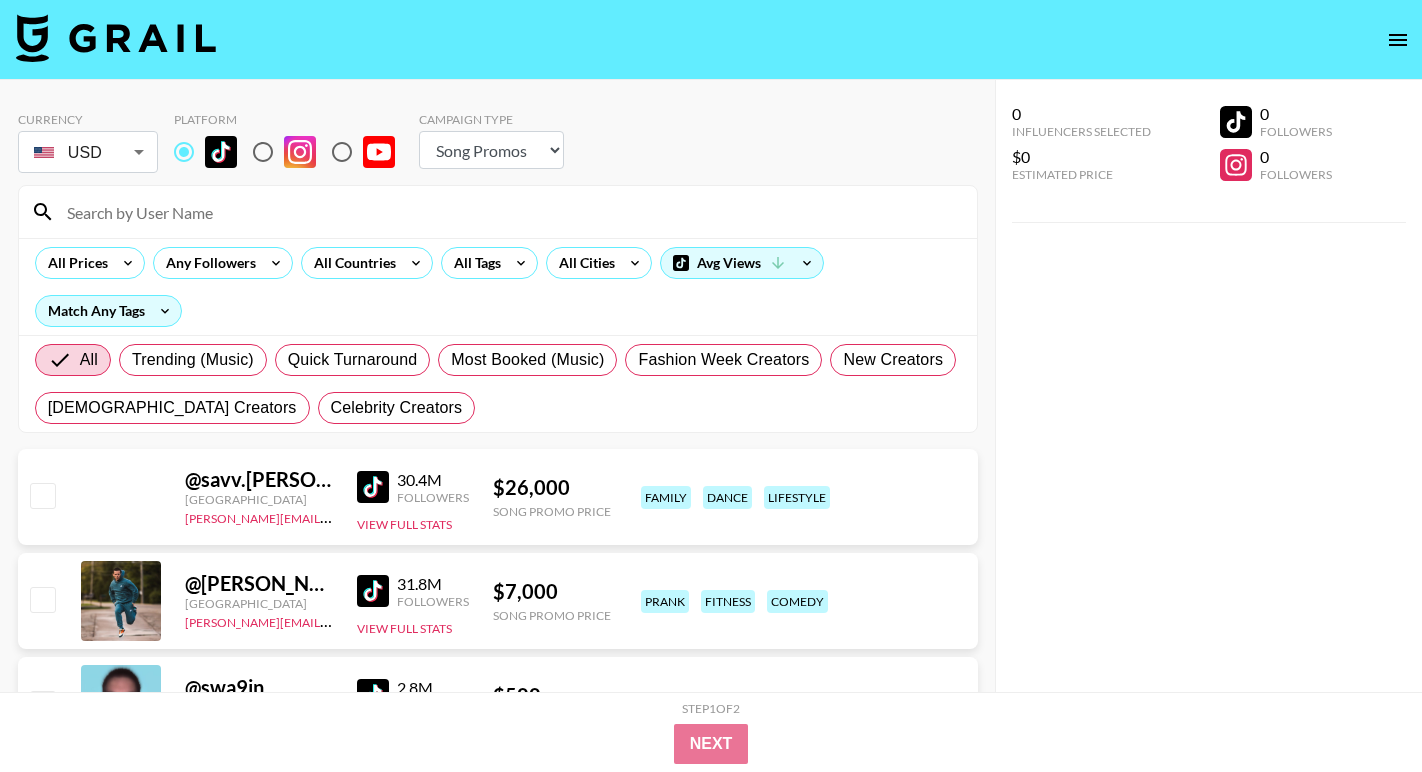 paste on "@.elliebarker" 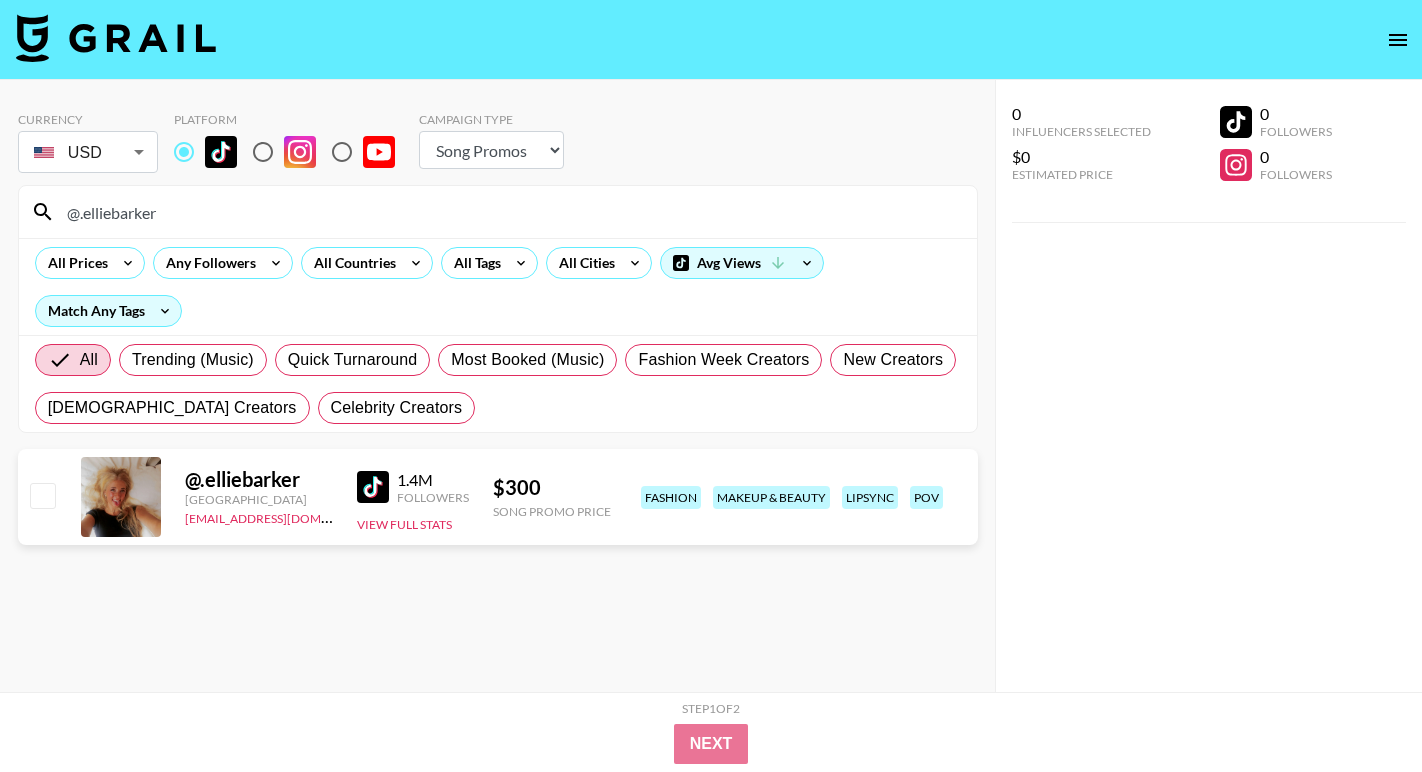 drag, startPoint x: 237, startPoint y: 200, endPoint x: 37, endPoint y: 208, distance: 200.15994 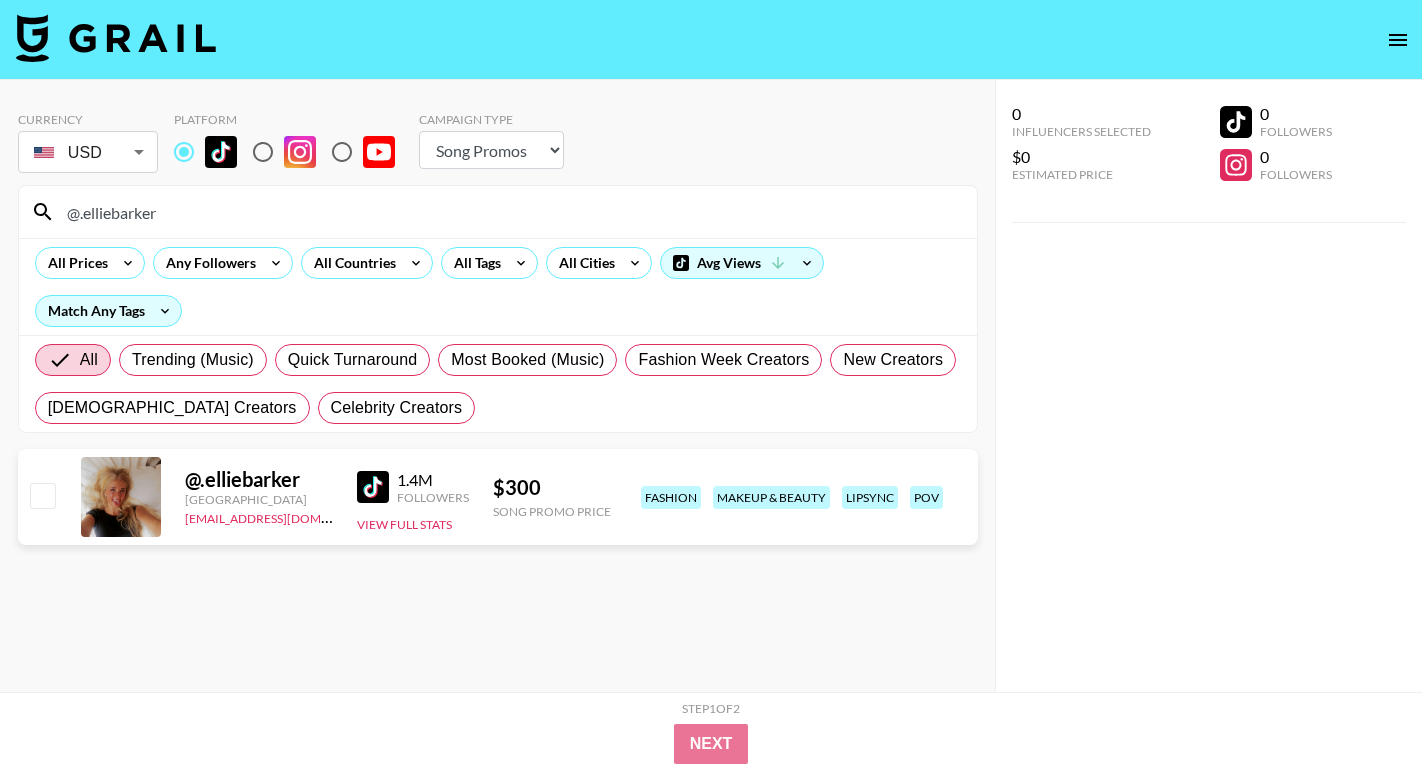 drag, startPoint x: 172, startPoint y: 210, endPoint x: 12, endPoint y: 198, distance: 160.44937 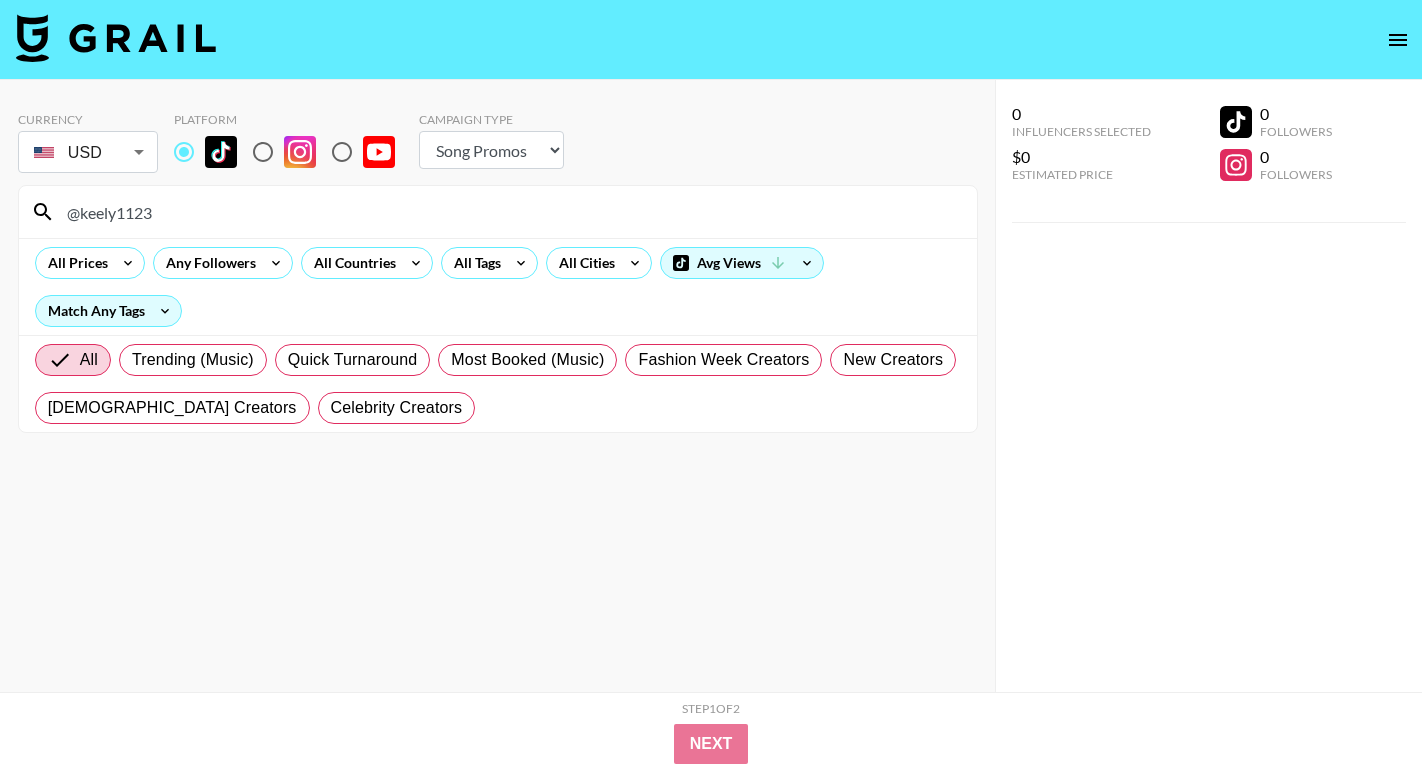 drag, startPoint x: 204, startPoint y: 208, endPoint x: -15, endPoint y: 201, distance: 219.11185 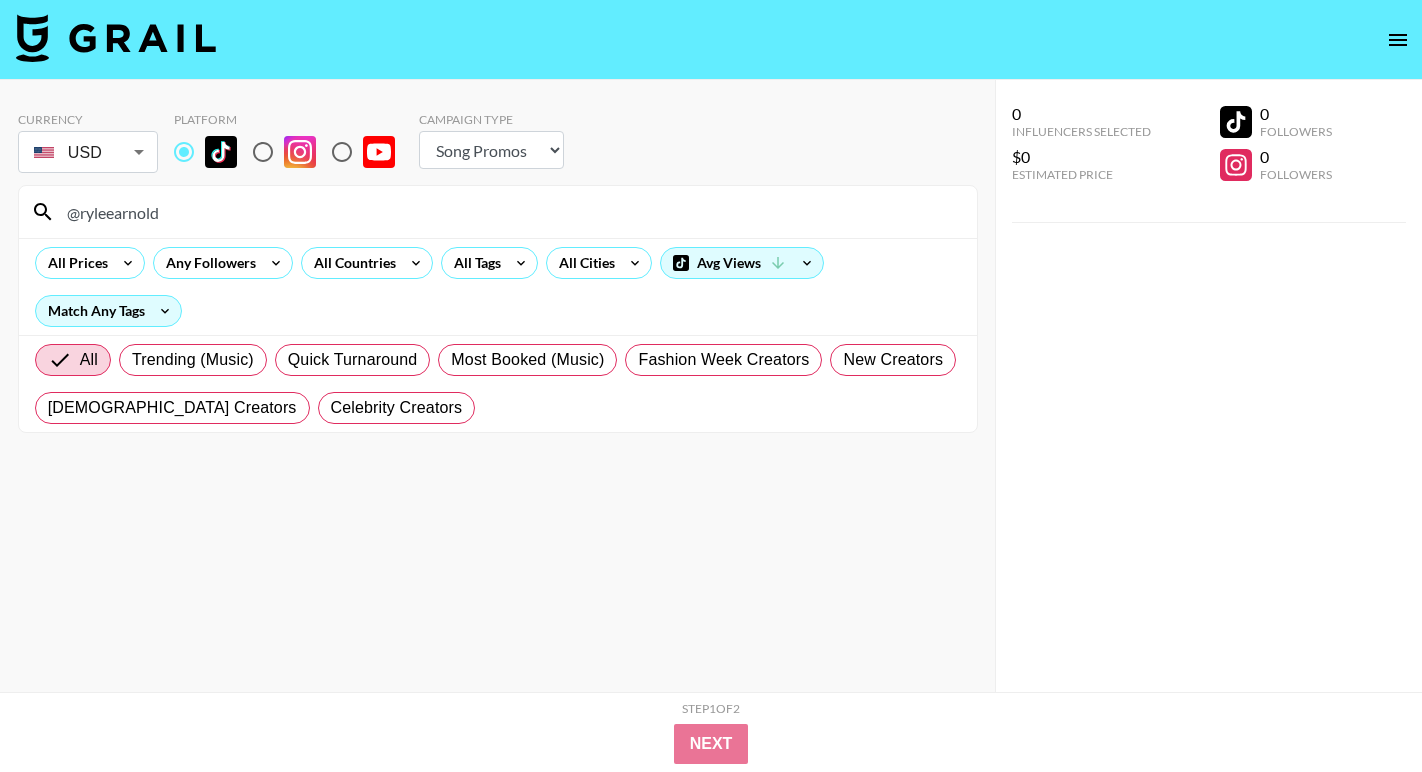type on "@ryleearnold" 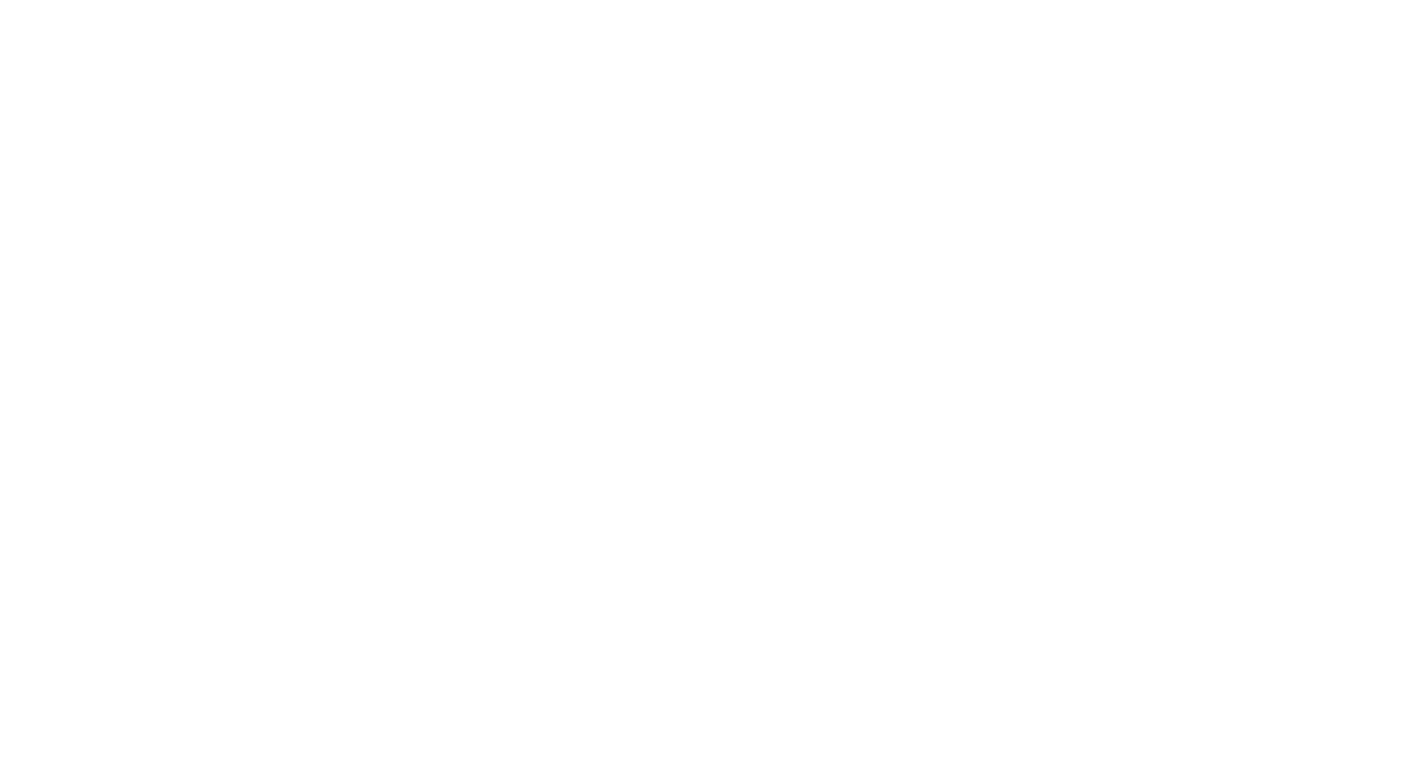 scroll, scrollTop: 0, scrollLeft: 0, axis: both 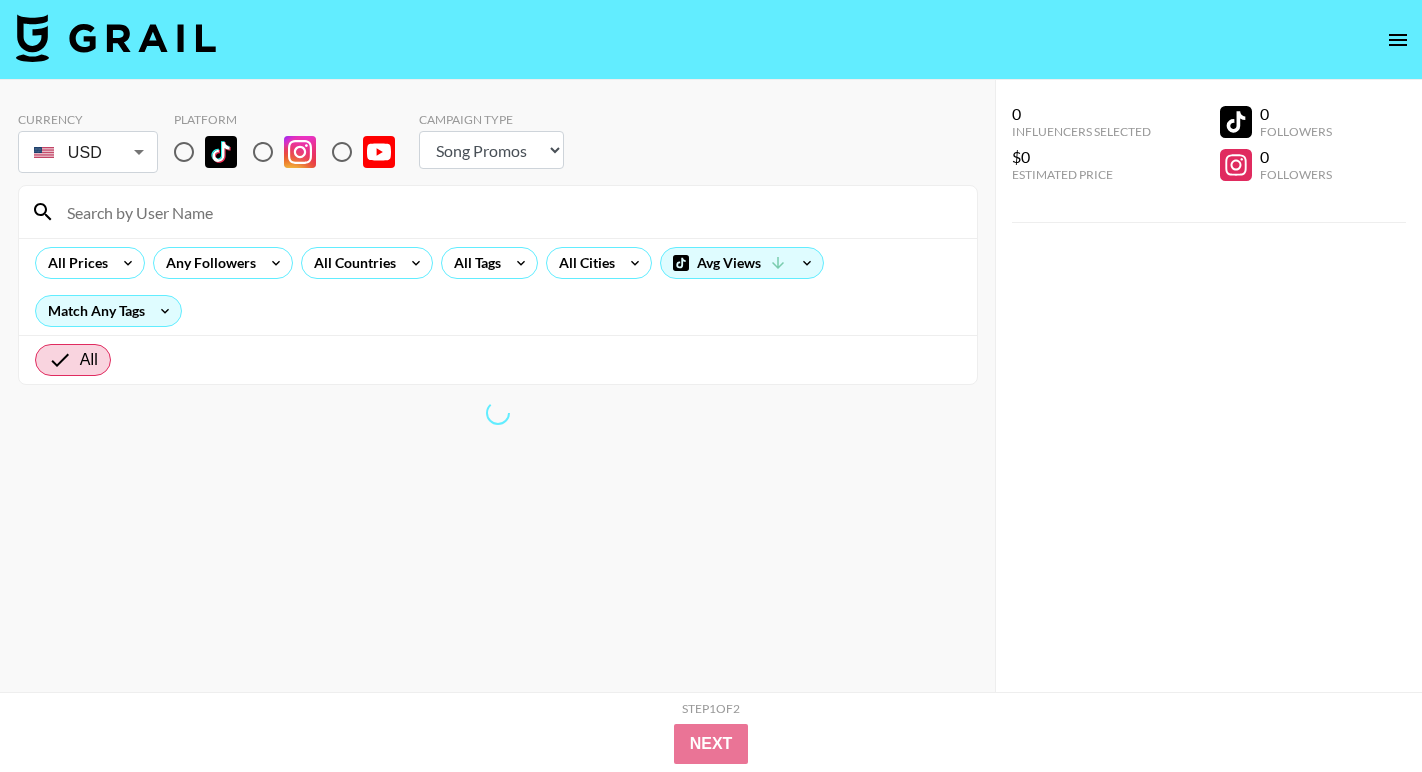 click at bounding box center [184, 152] 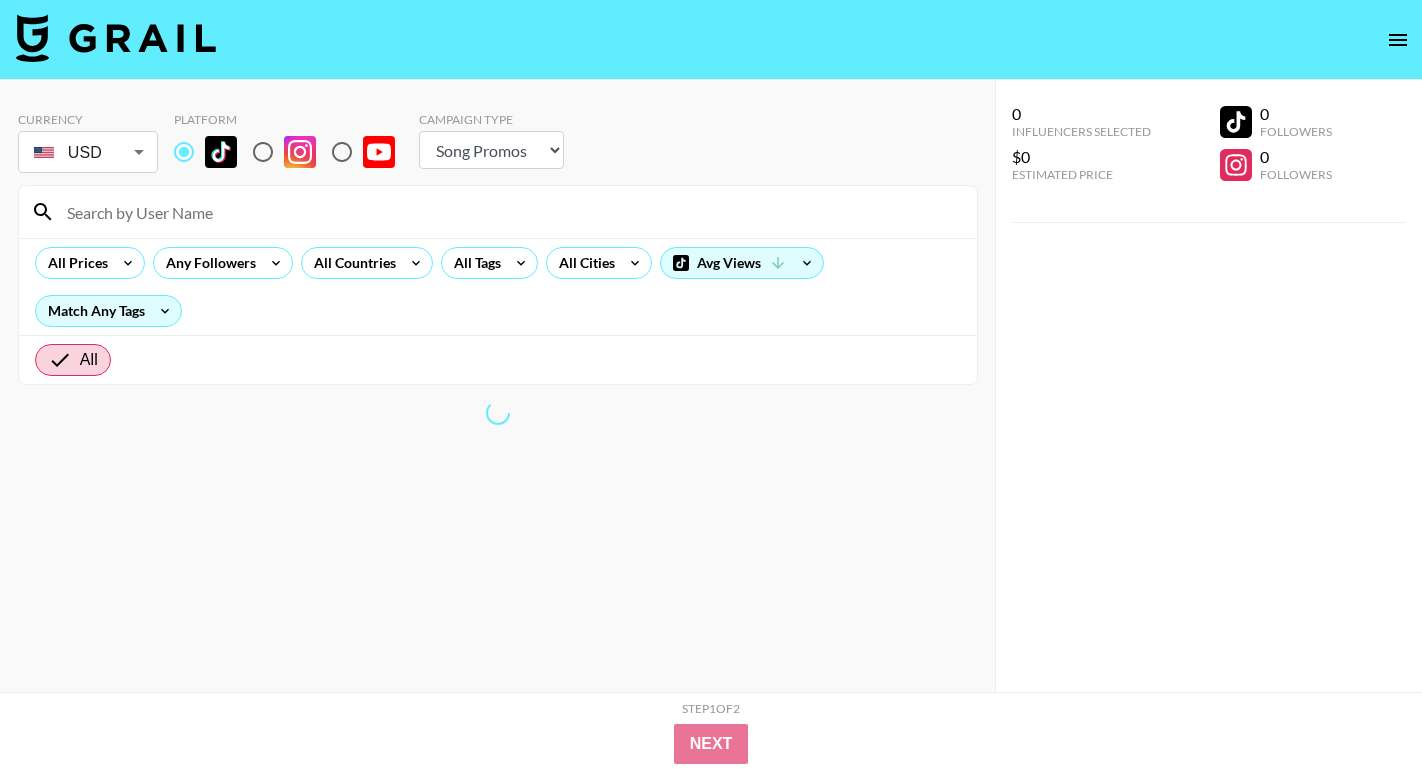 click at bounding box center (510, 212) 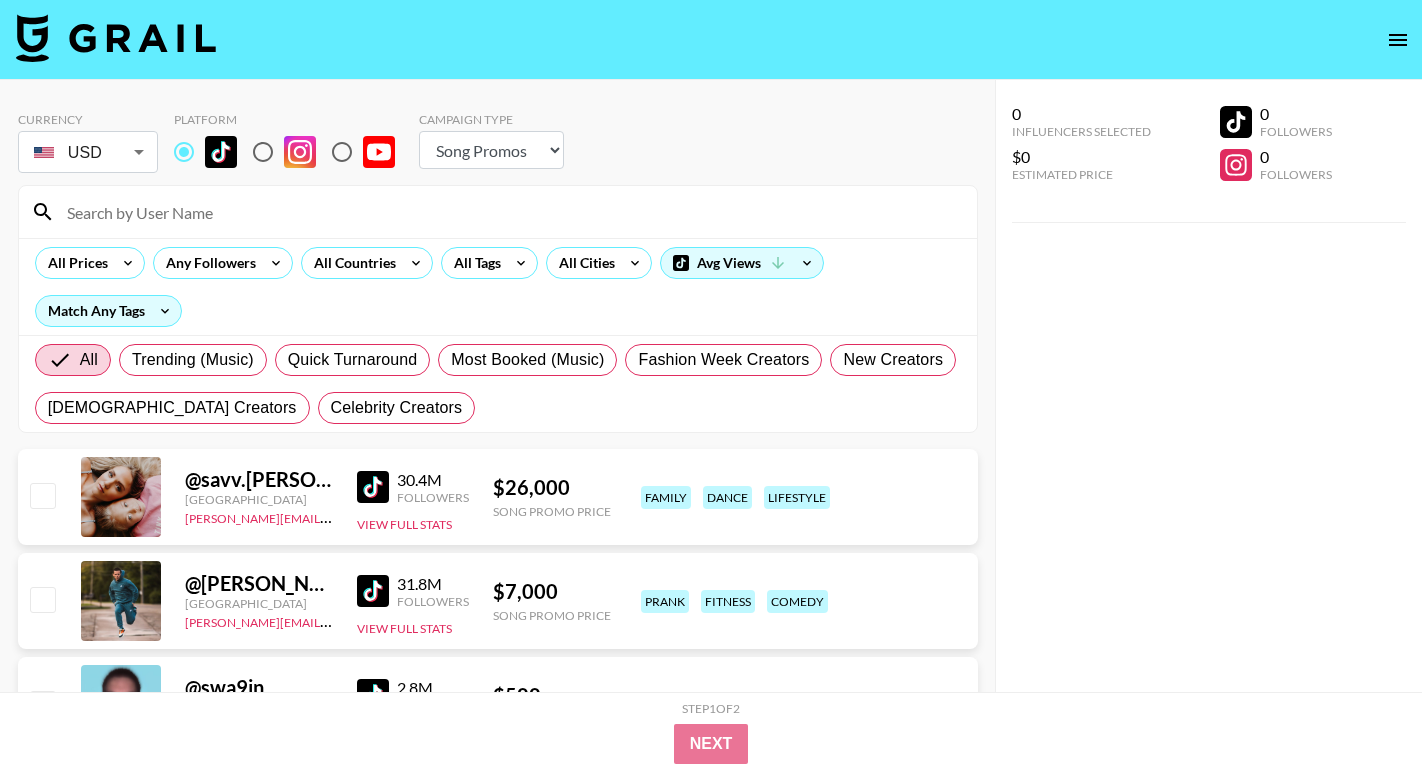 click at bounding box center [510, 212] 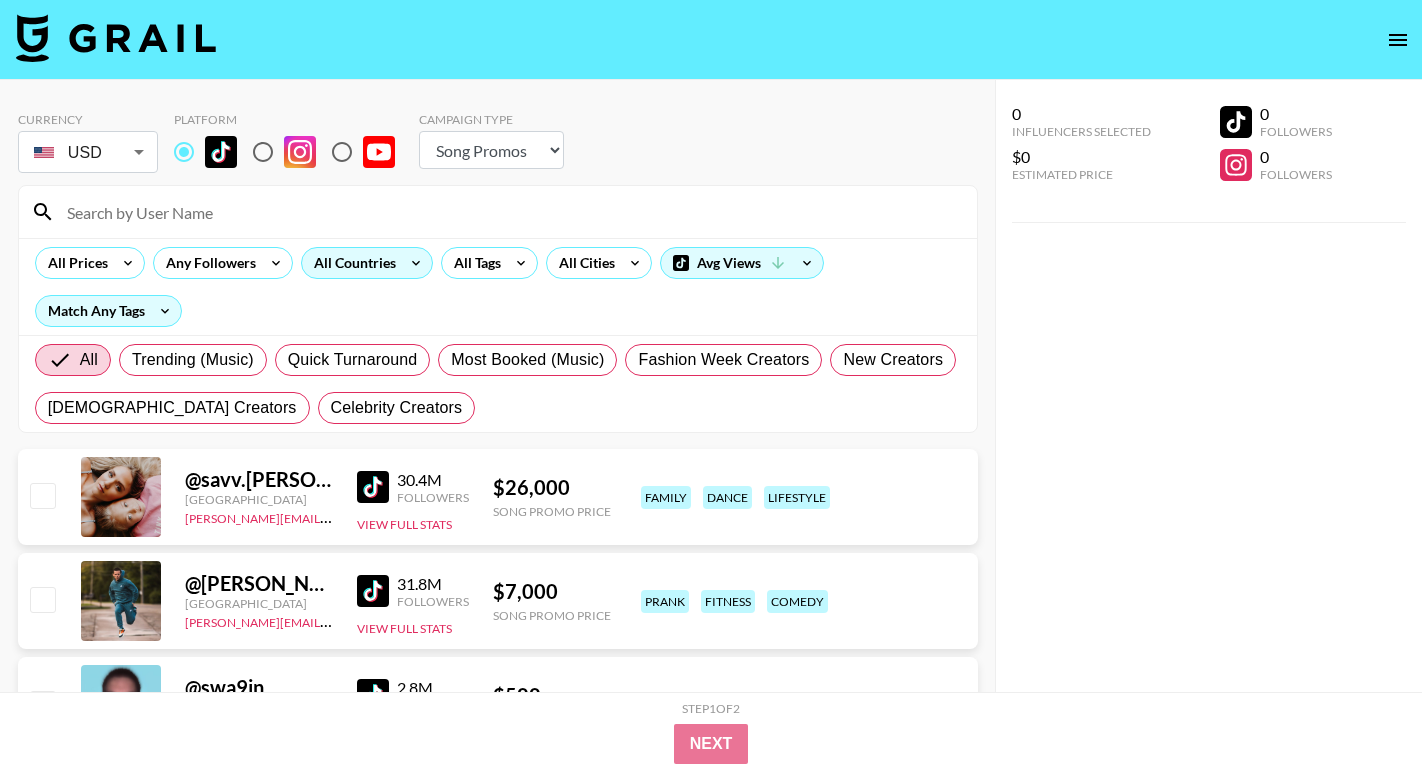 click on "All Countries" at bounding box center [351, 263] 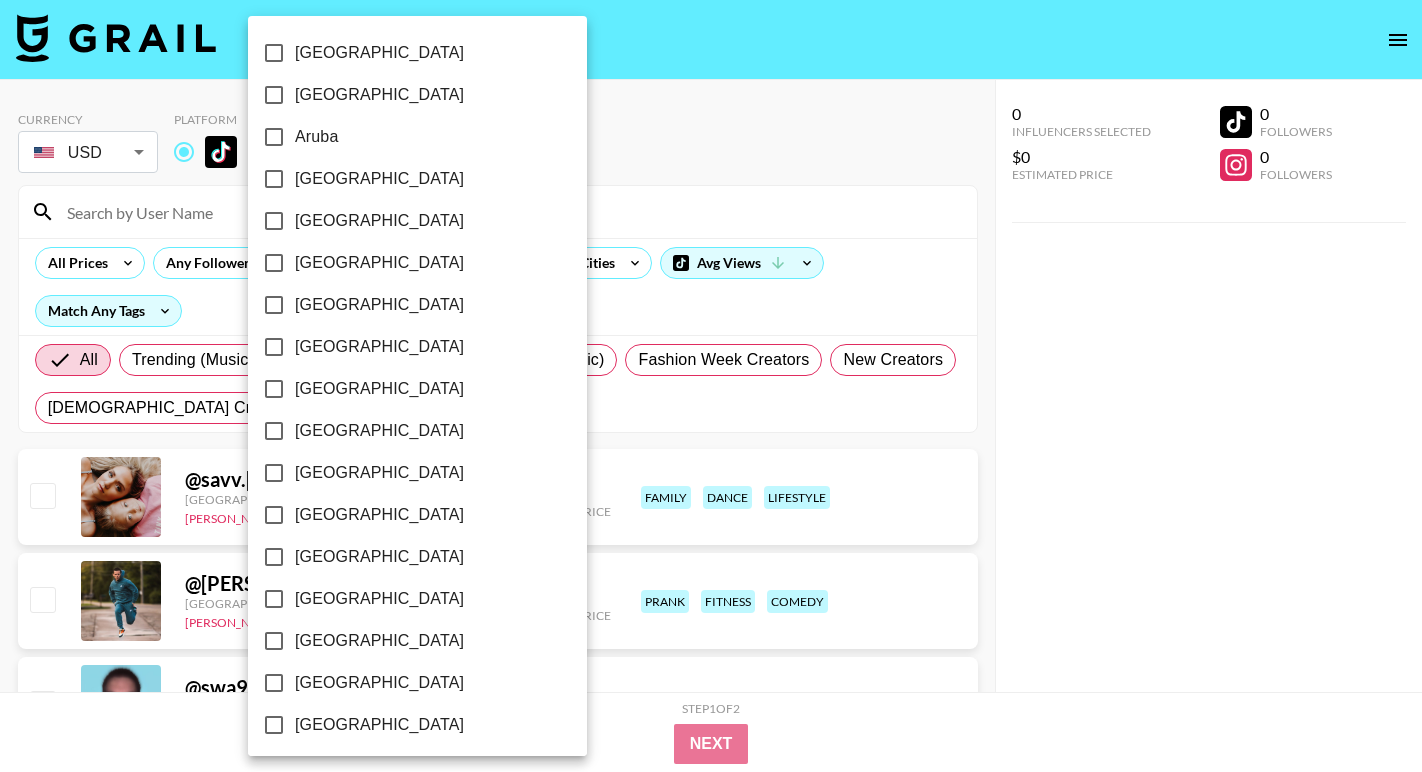 click on "[GEOGRAPHIC_DATA]" at bounding box center (379, 179) 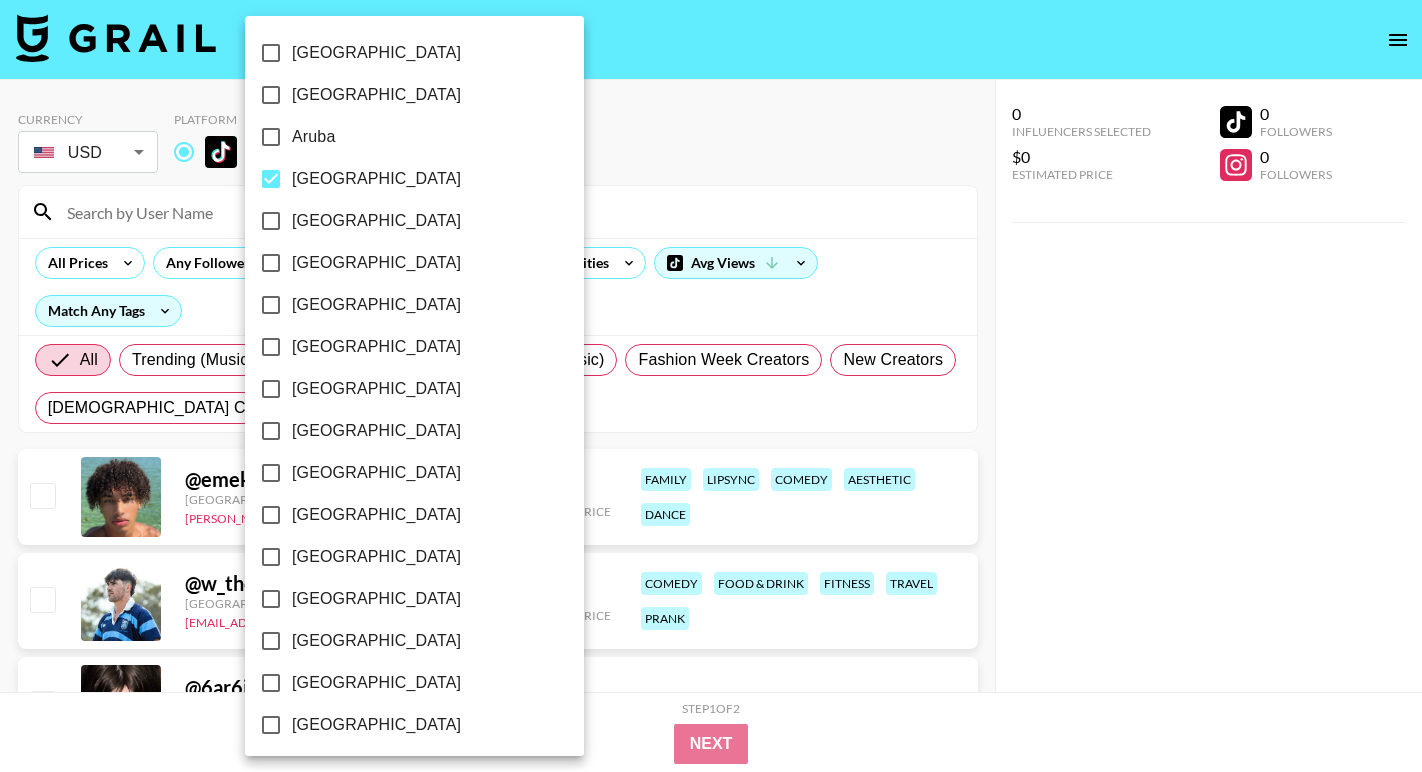 click at bounding box center [711, 386] 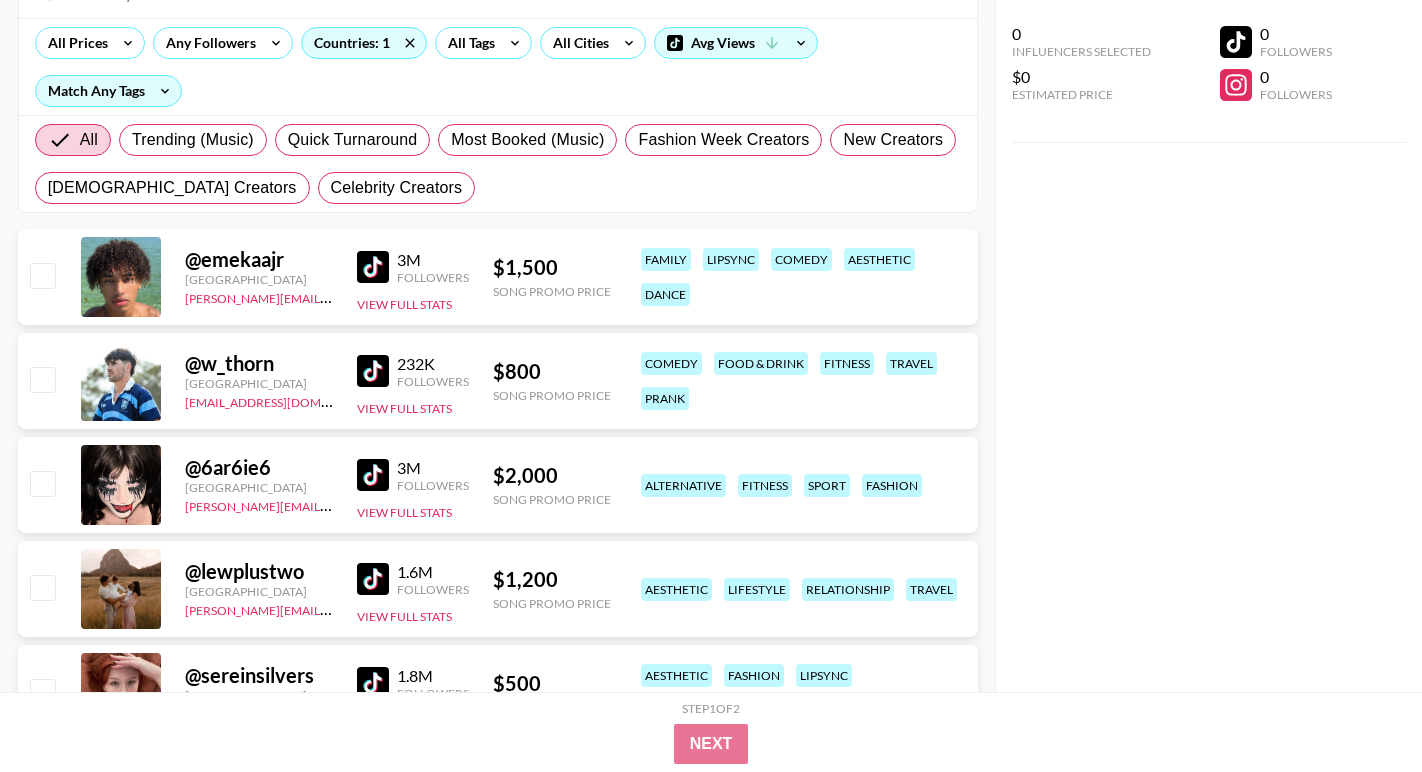 scroll, scrollTop: 247, scrollLeft: 0, axis: vertical 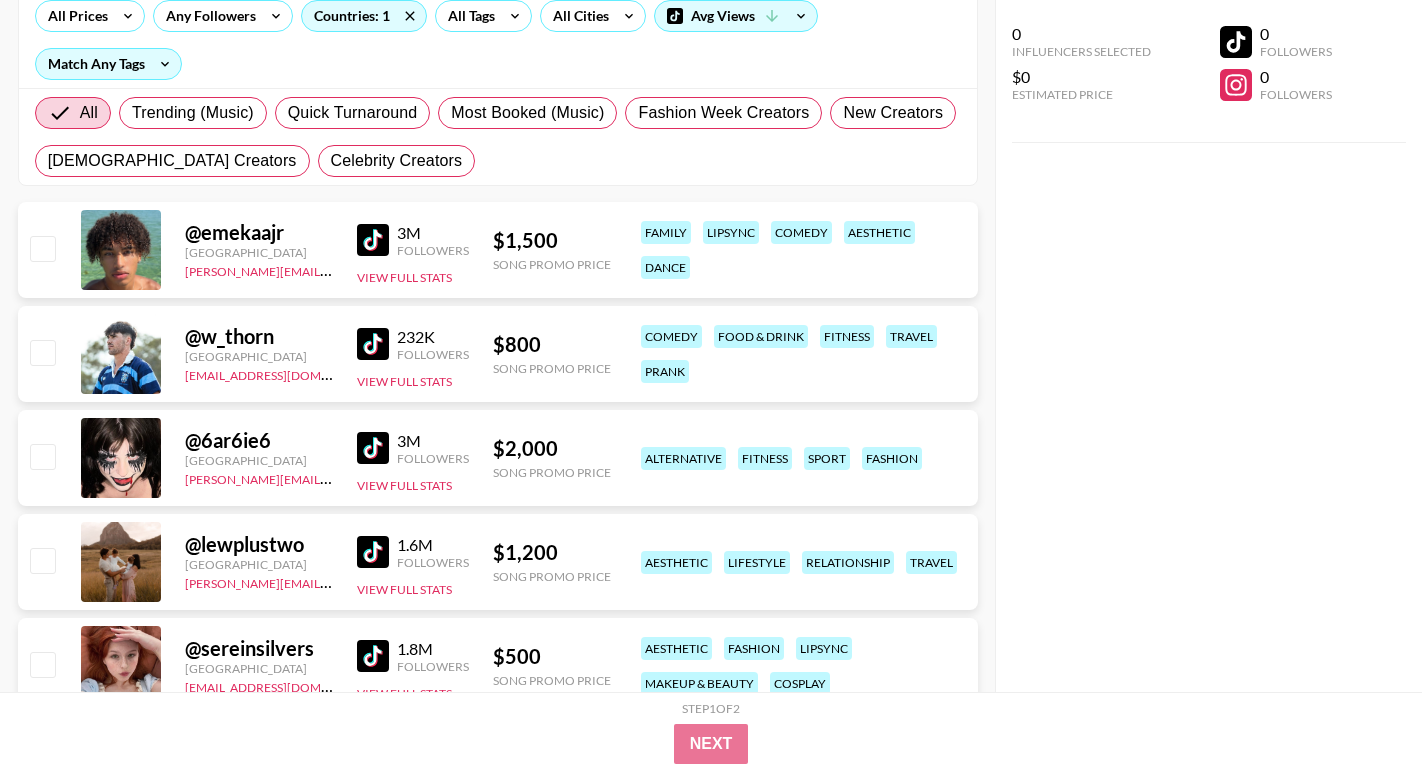 click at bounding box center (373, 344) 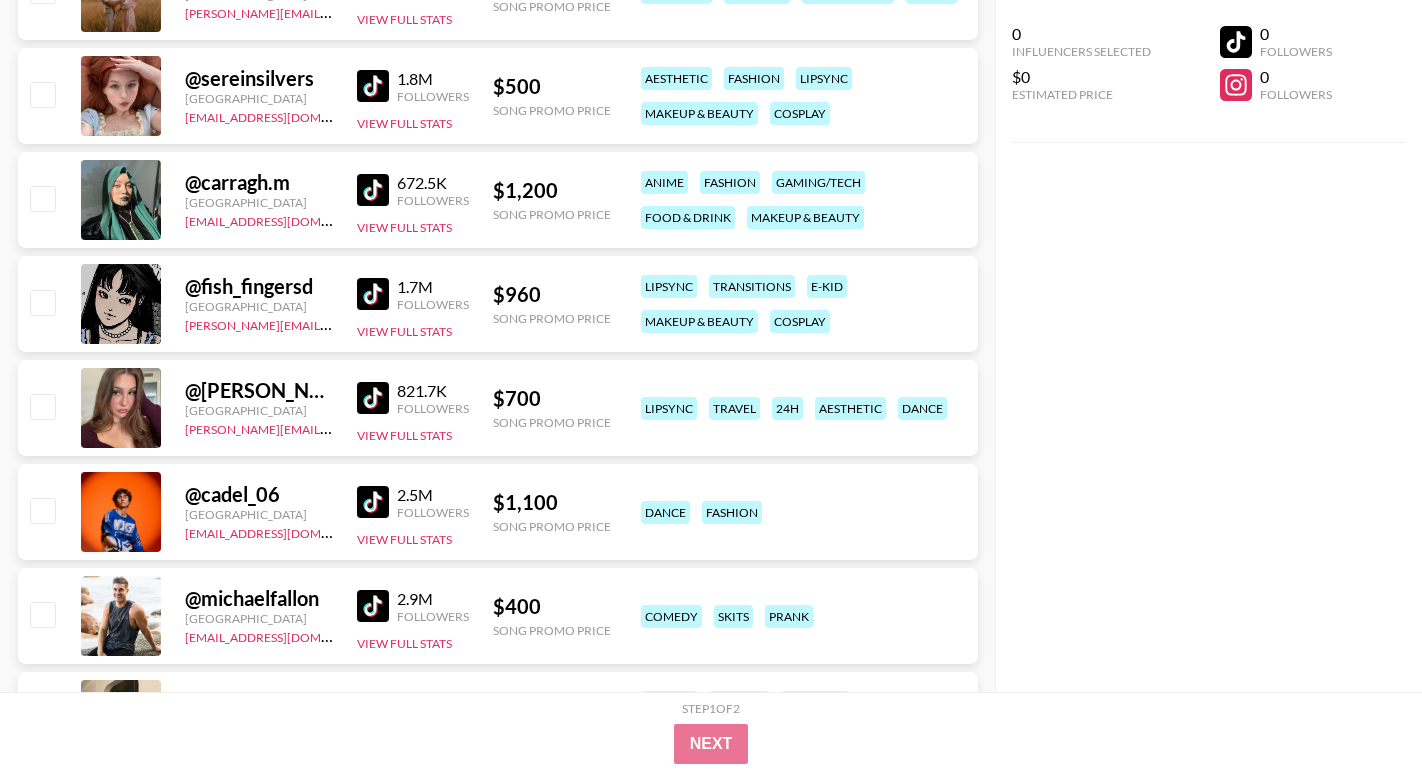 scroll, scrollTop: 826, scrollLeft: 0, axis: vertical 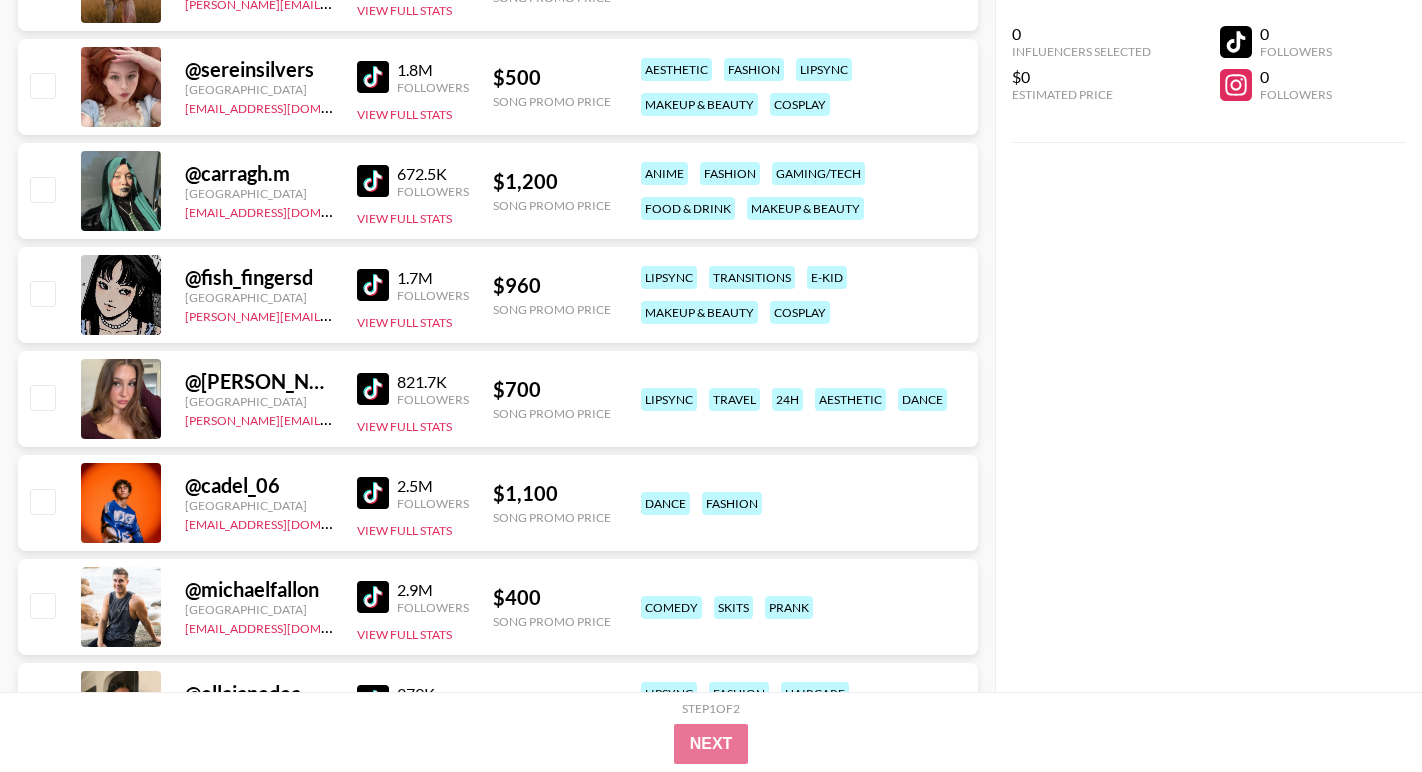 click at bounding box center (373, 181) 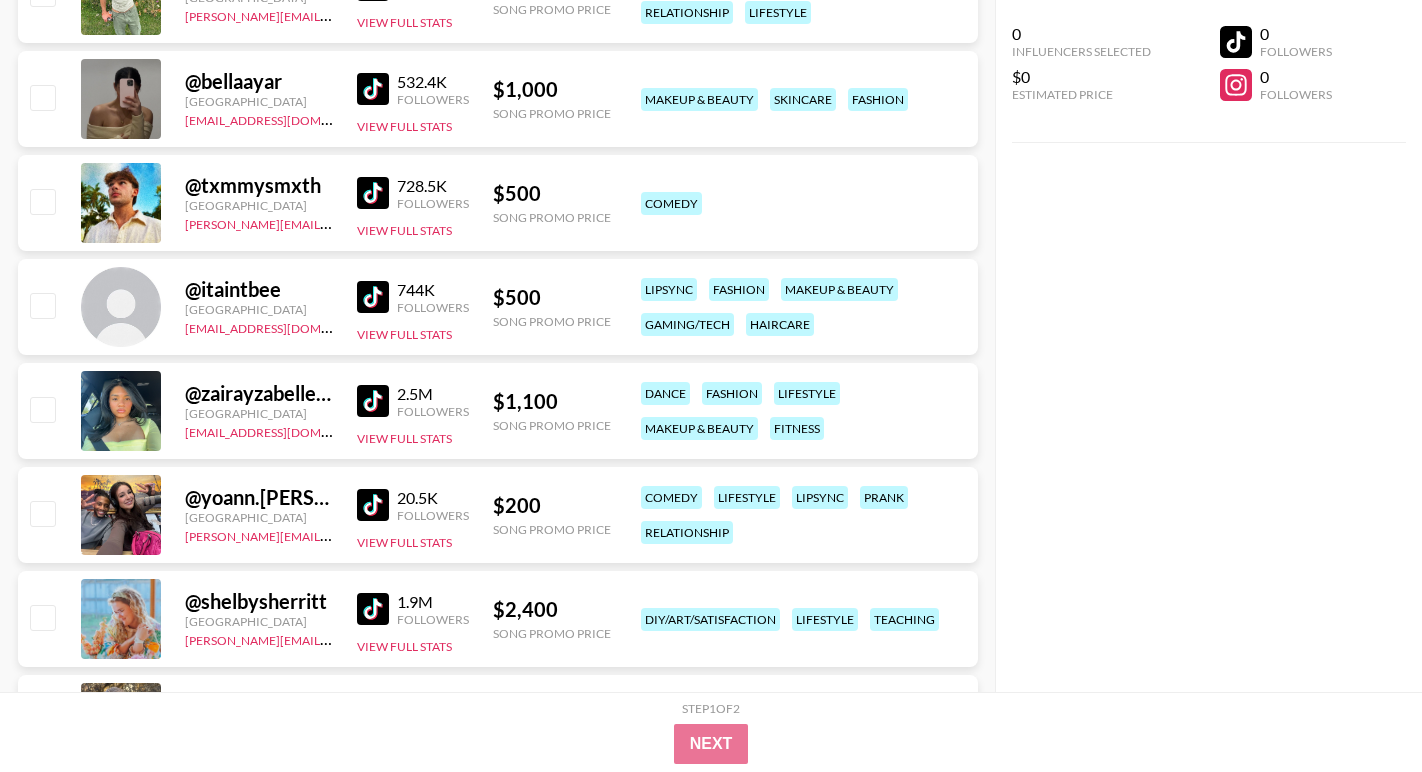 scroll, scrollTop: 1642, scrollLeft: 0, axis: vertical 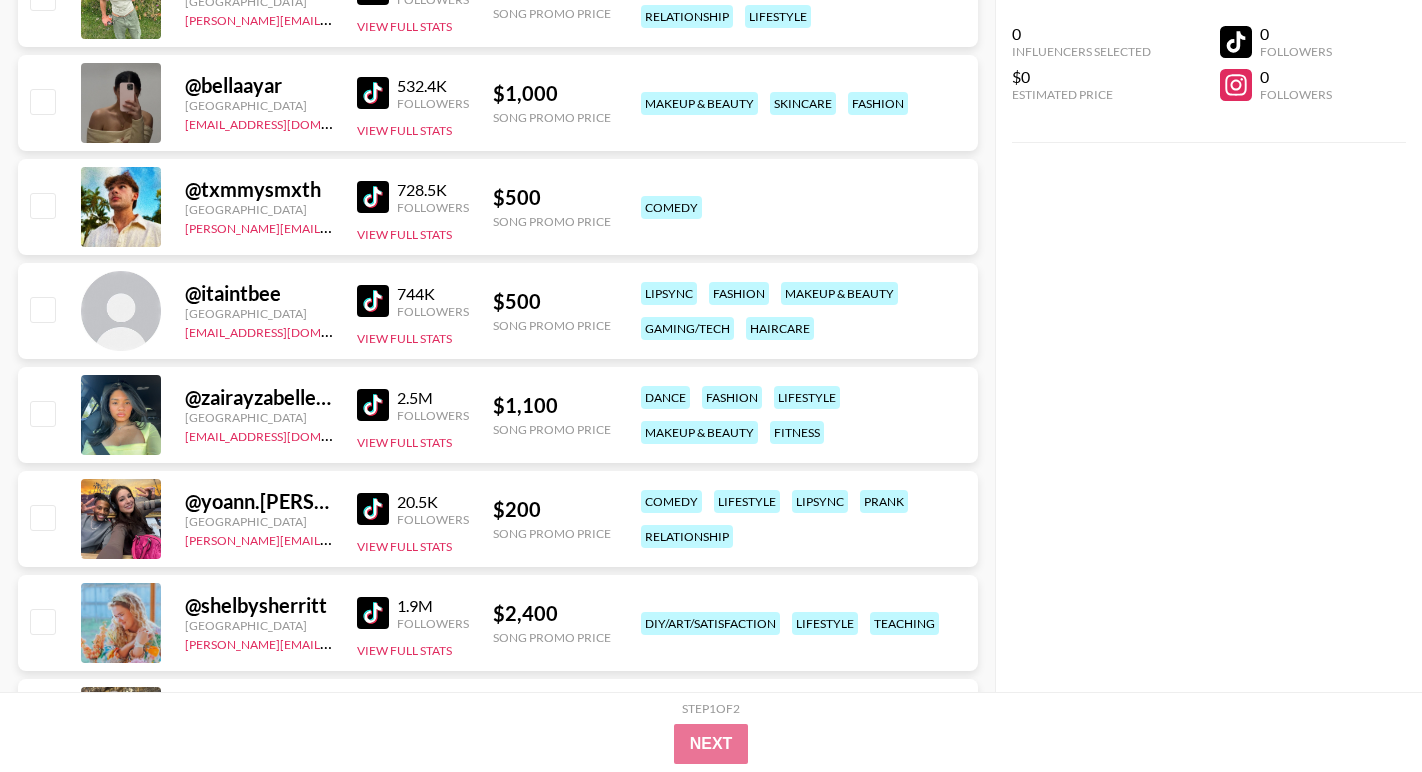 click at bounding box center [373, 197] 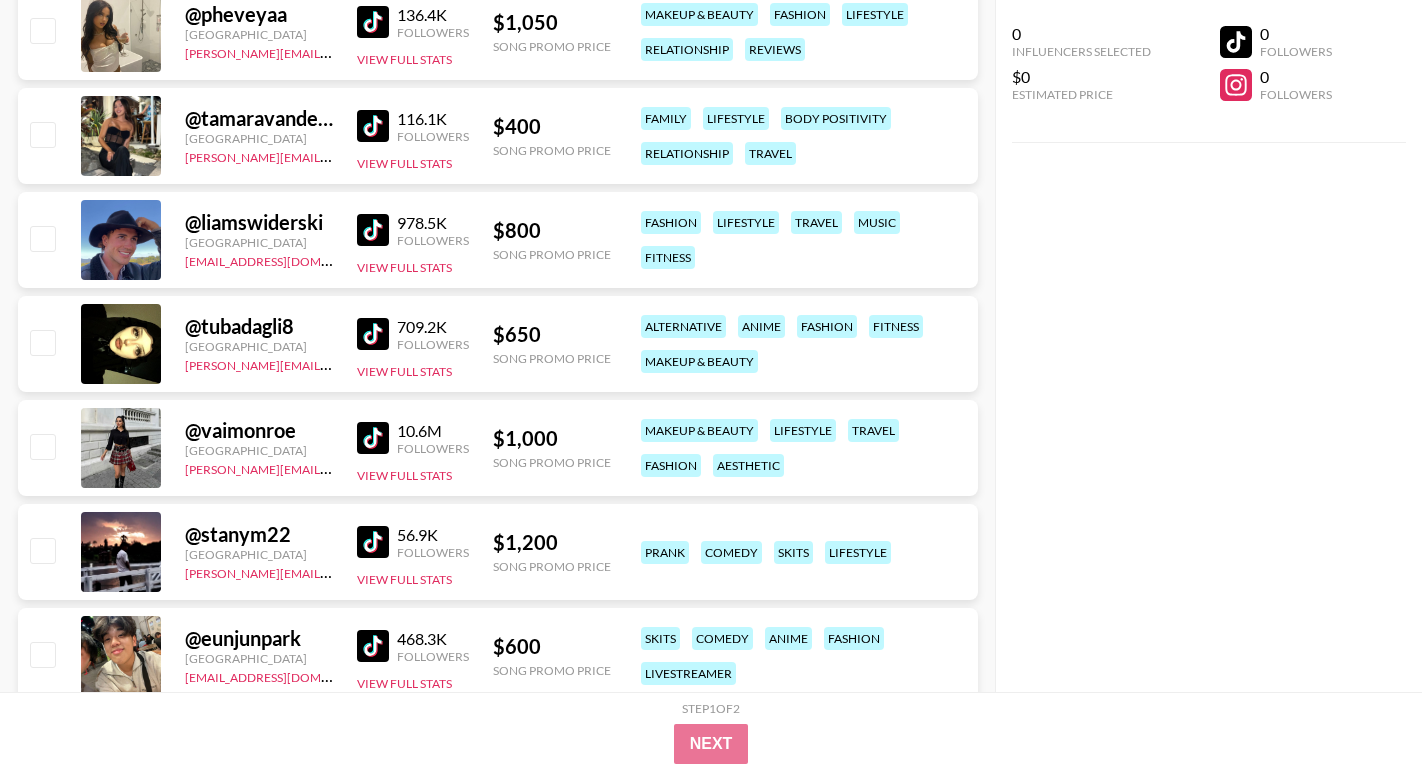 scroll, scrollTop: 2446, scrollLeft: 0, axis: vertical 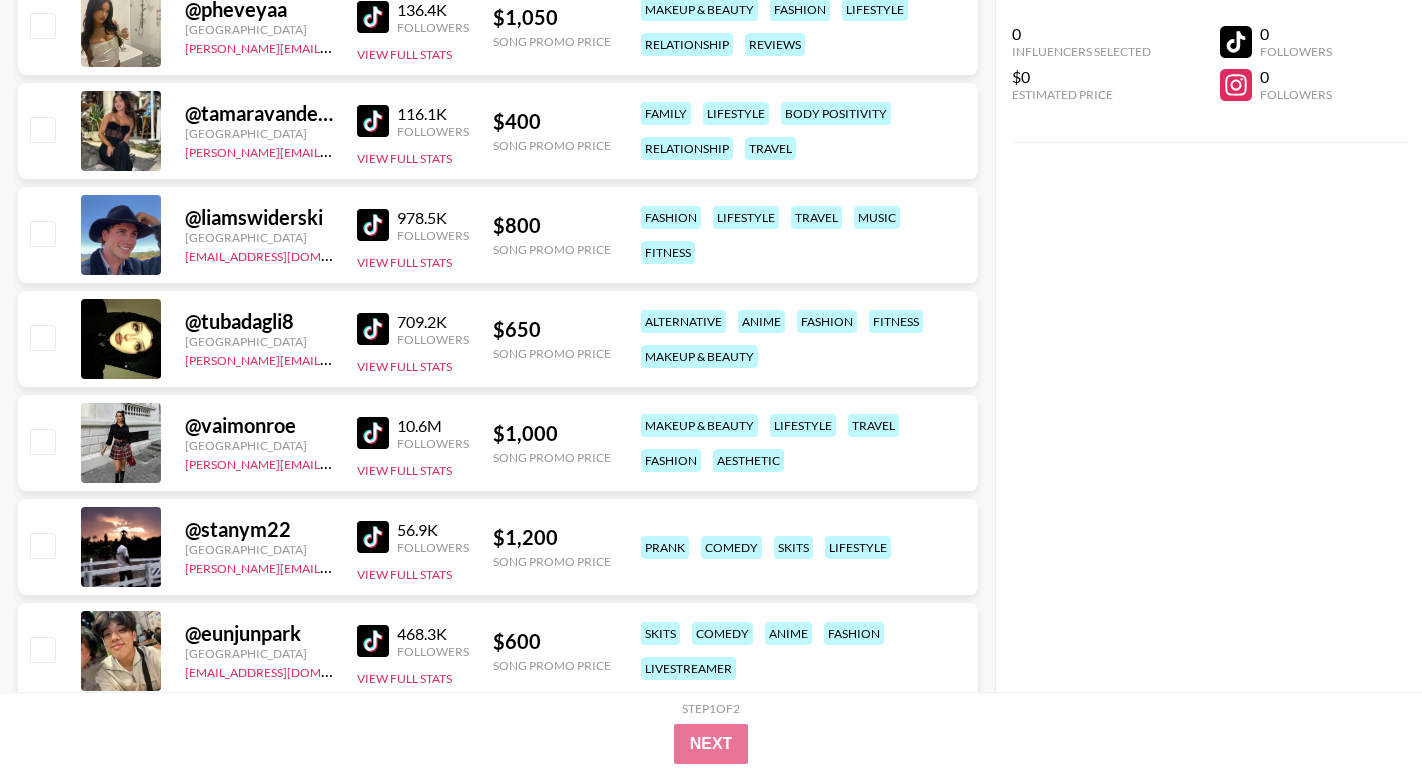 click at bounding box center [373, 225] 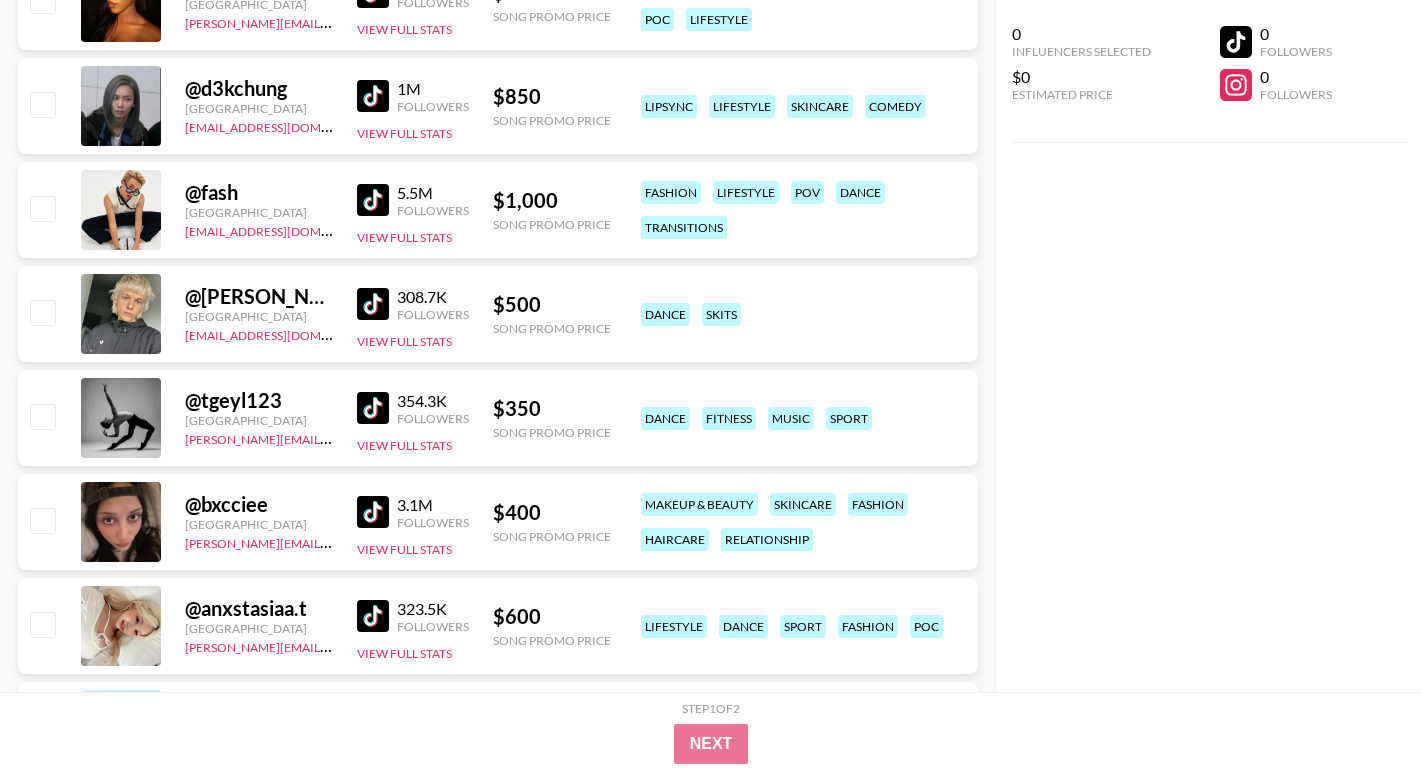 scroll, scrollTop: 3388, scrollLeft: 0, axis: vertical 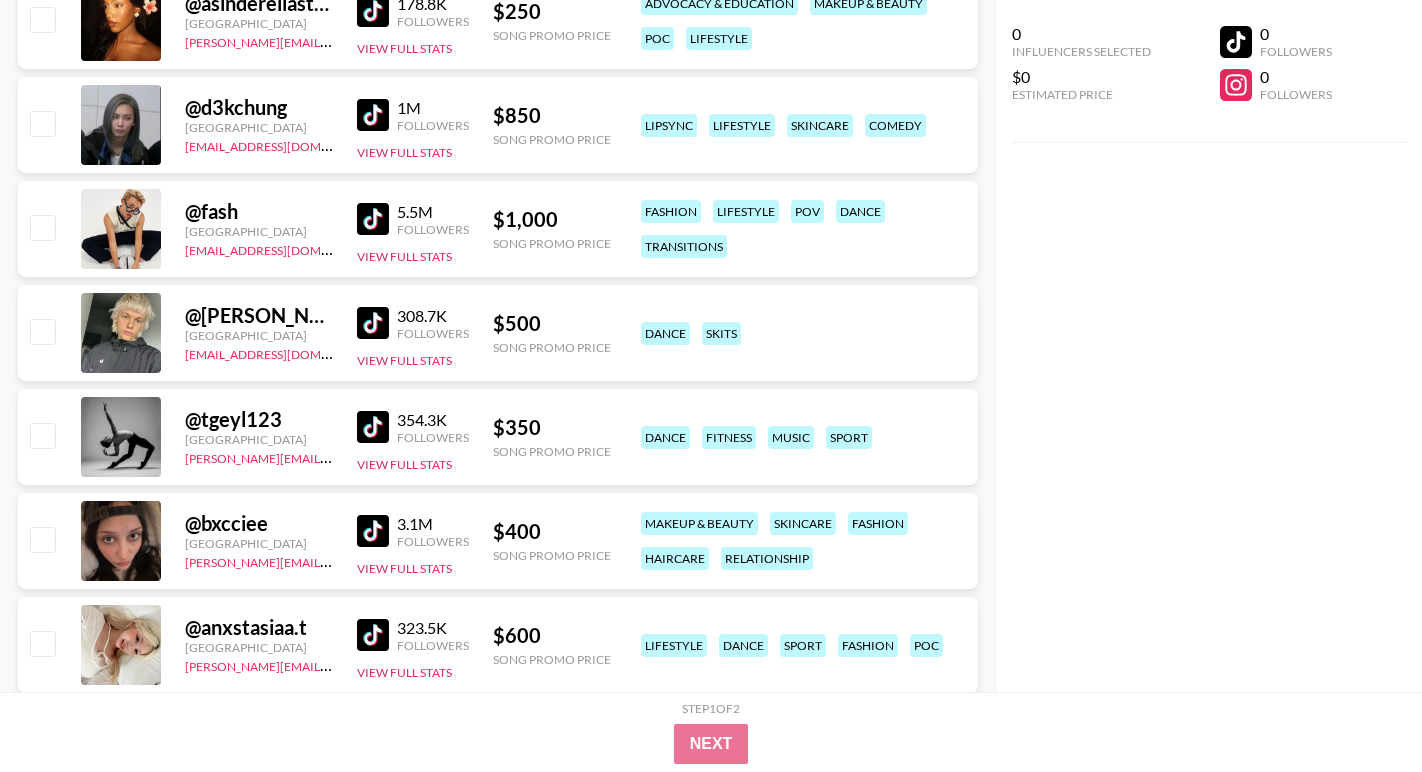click at bounding box center (373, 219) 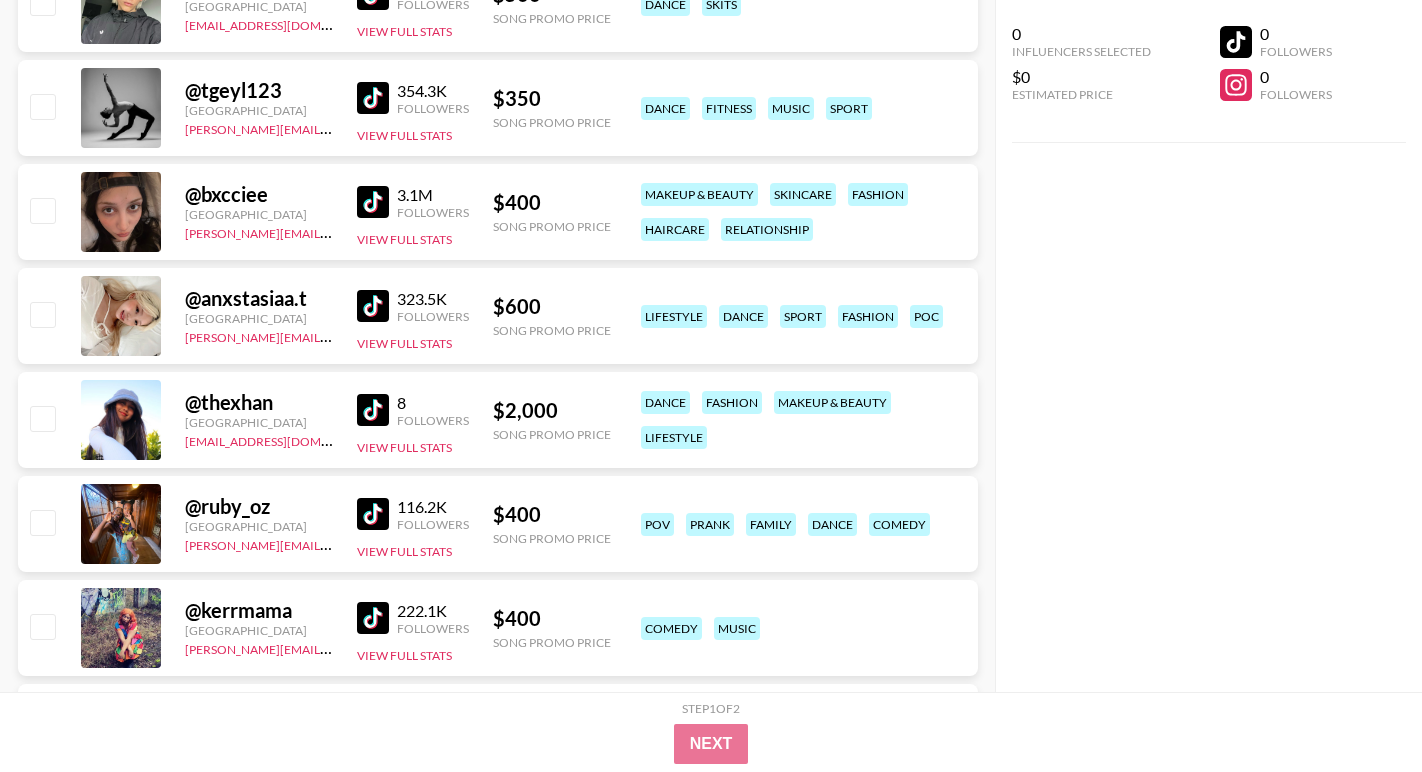 scroll, scrollTop: 3731, scrollLeft: 0, axis: vertical 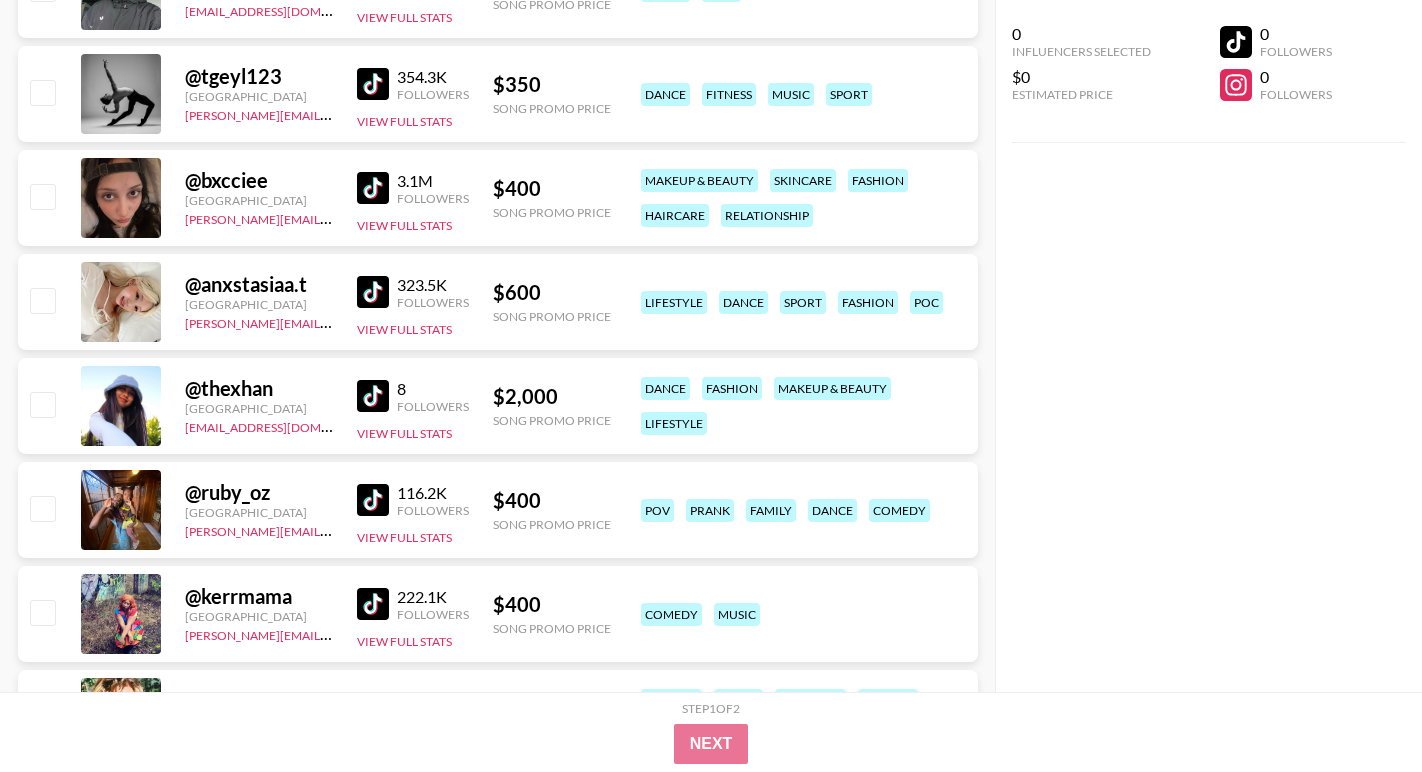 click at bounding box center [373, 396] 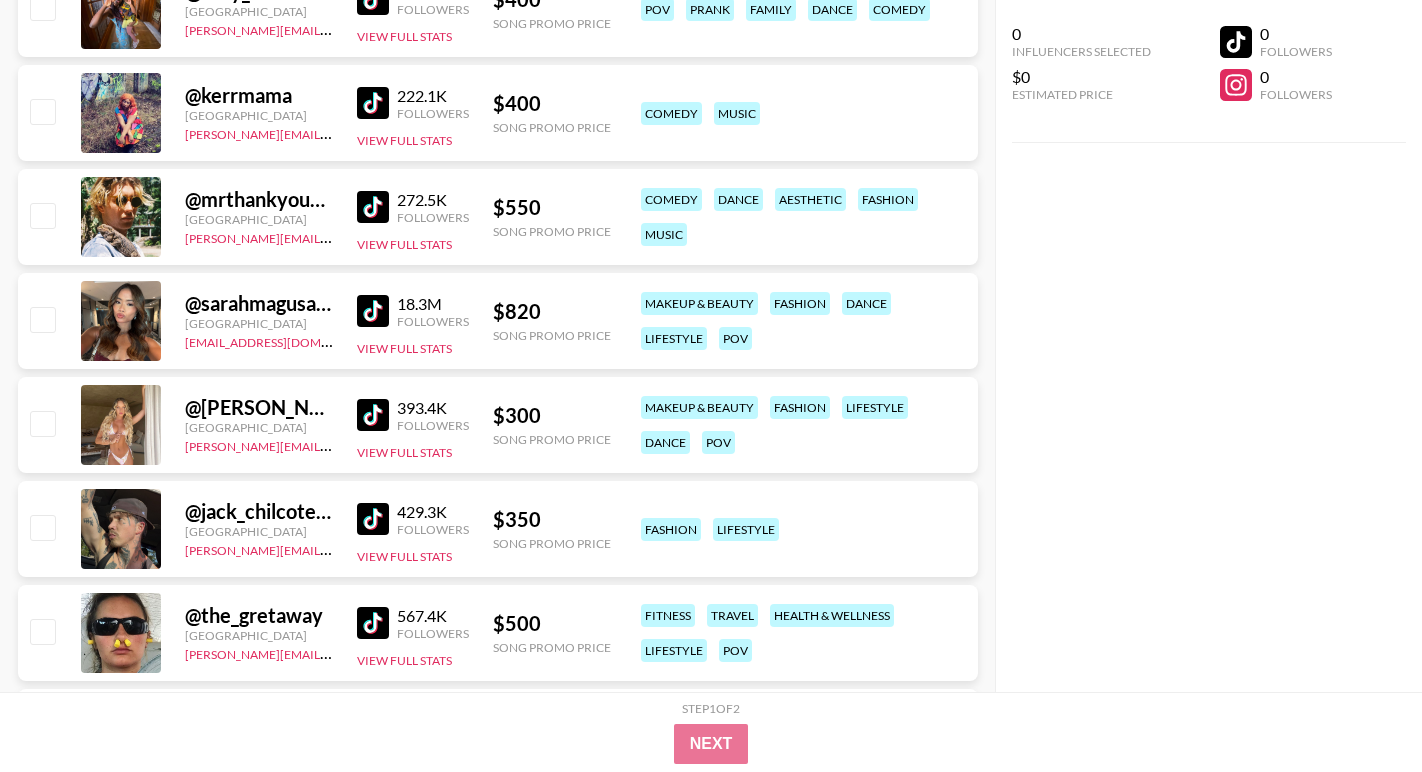 scroll, scrollTop: 4255, scrollLeft: 0, axis: vertical 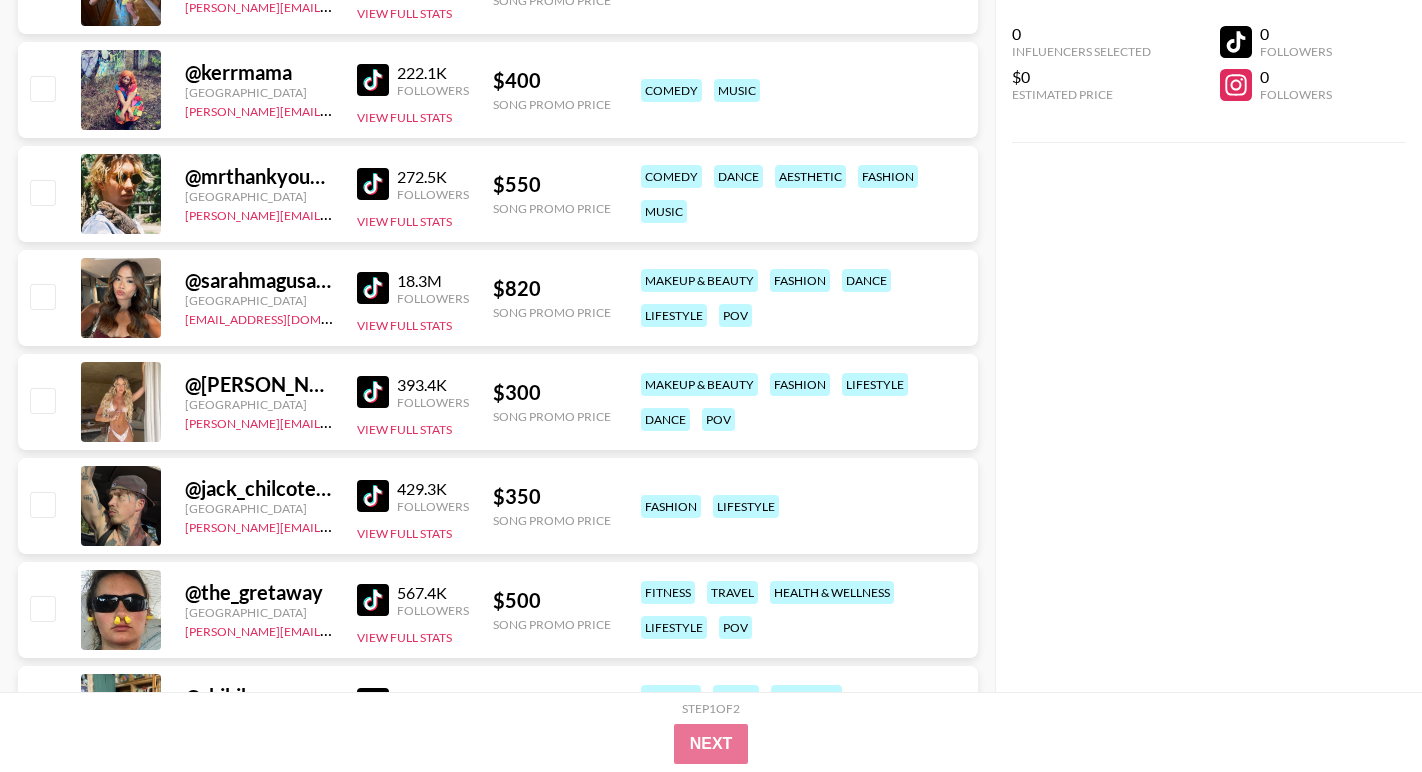 click at bounding box center [373, 288] 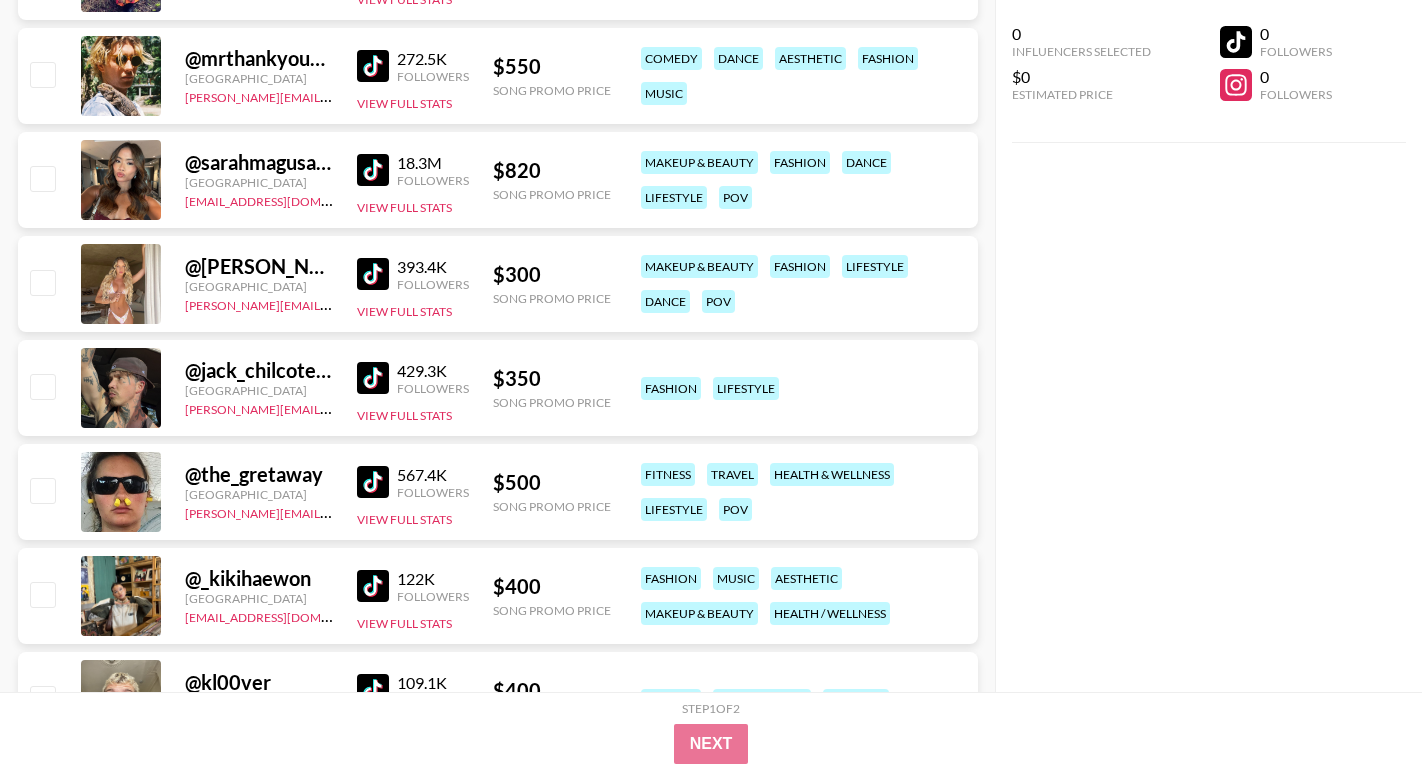 click at bounding box center (373, 378) 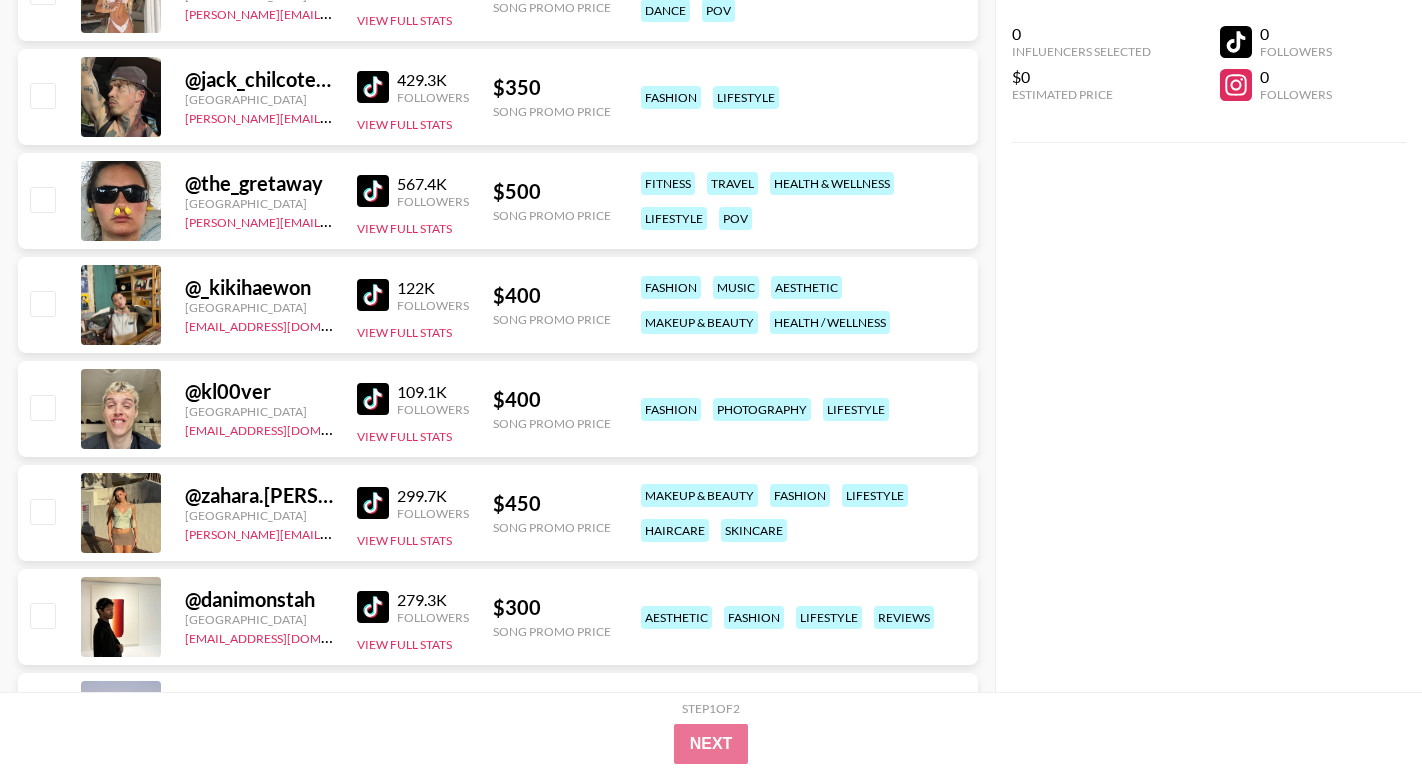 scroll, scrollTop: 4697, scrollLeft: 0, axis: vertical 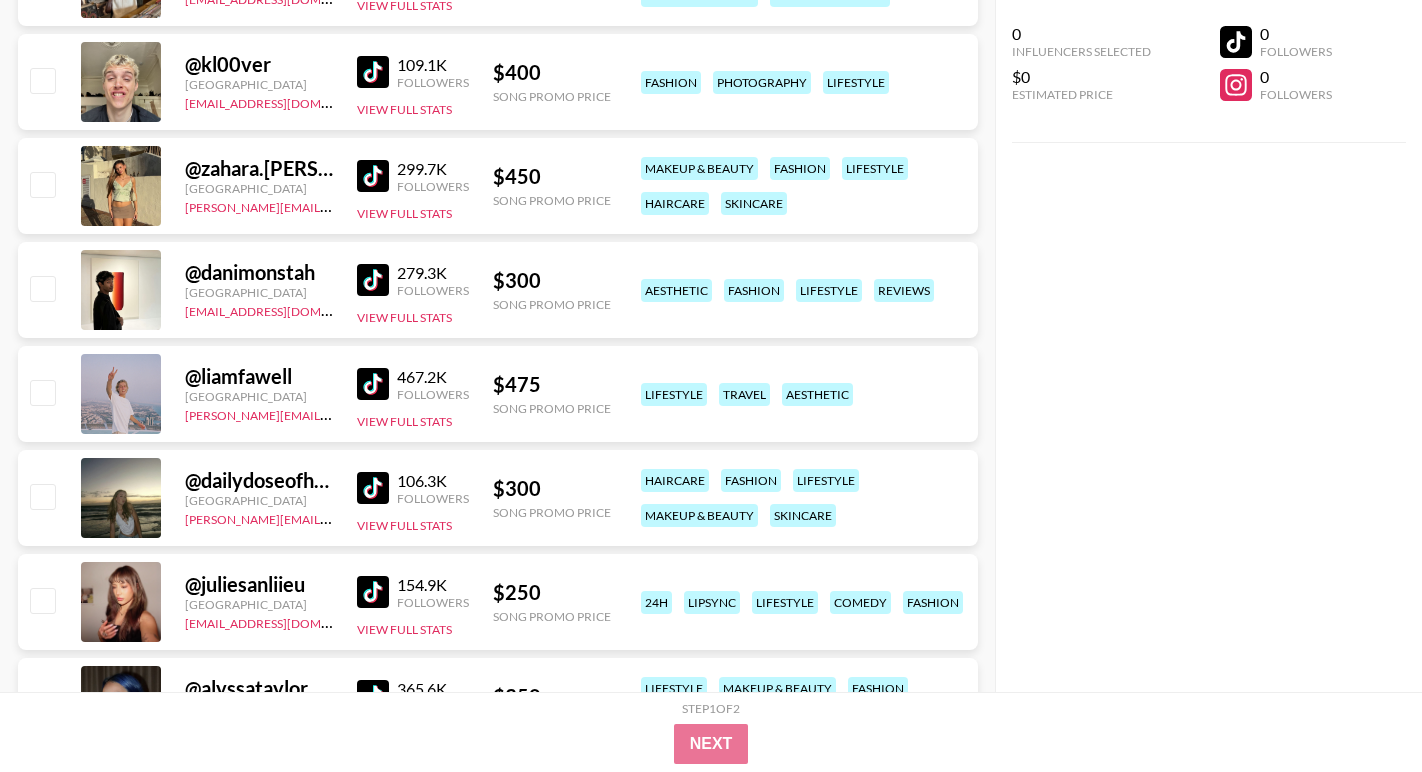 click at bounding box center (373, 280) 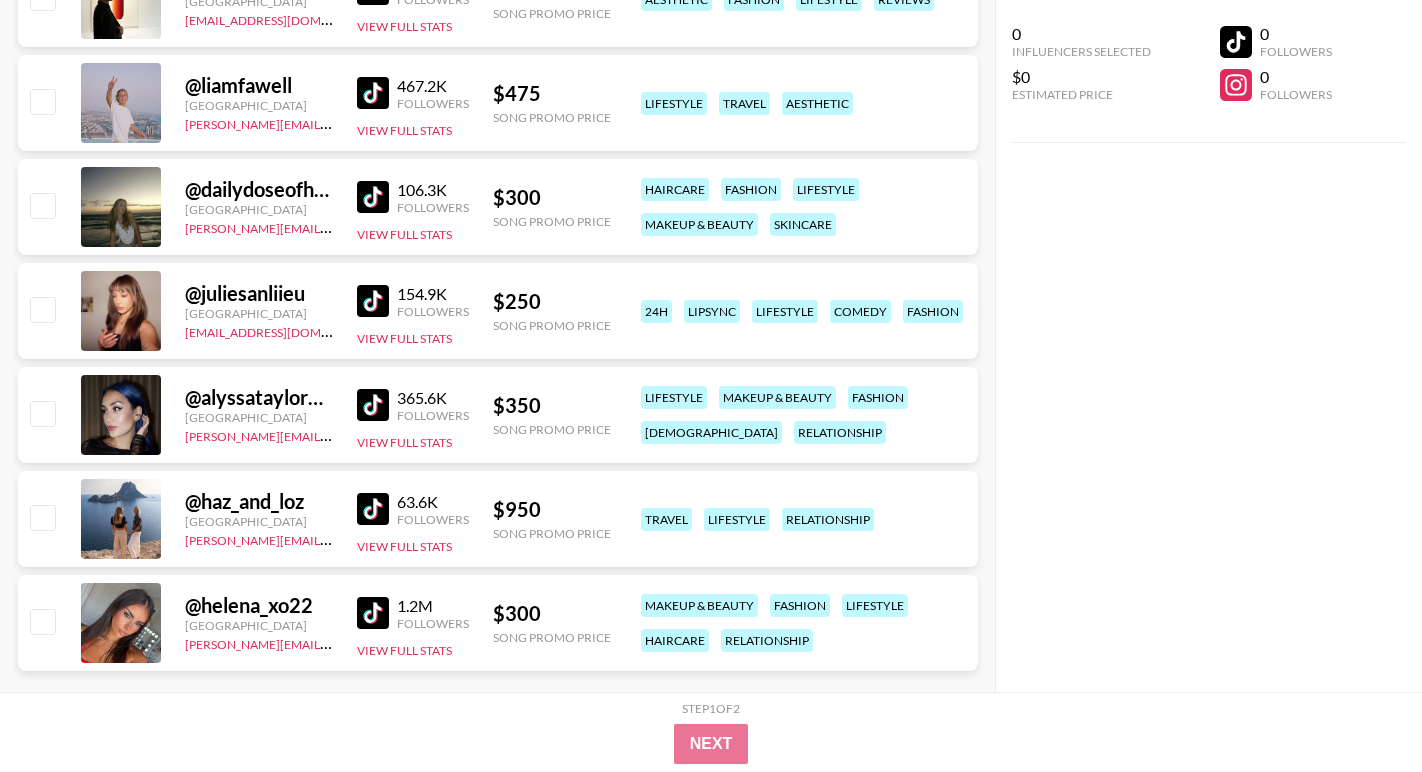 scroll, scrollTop: 5286, scrollLeft: 0, axis: vertical 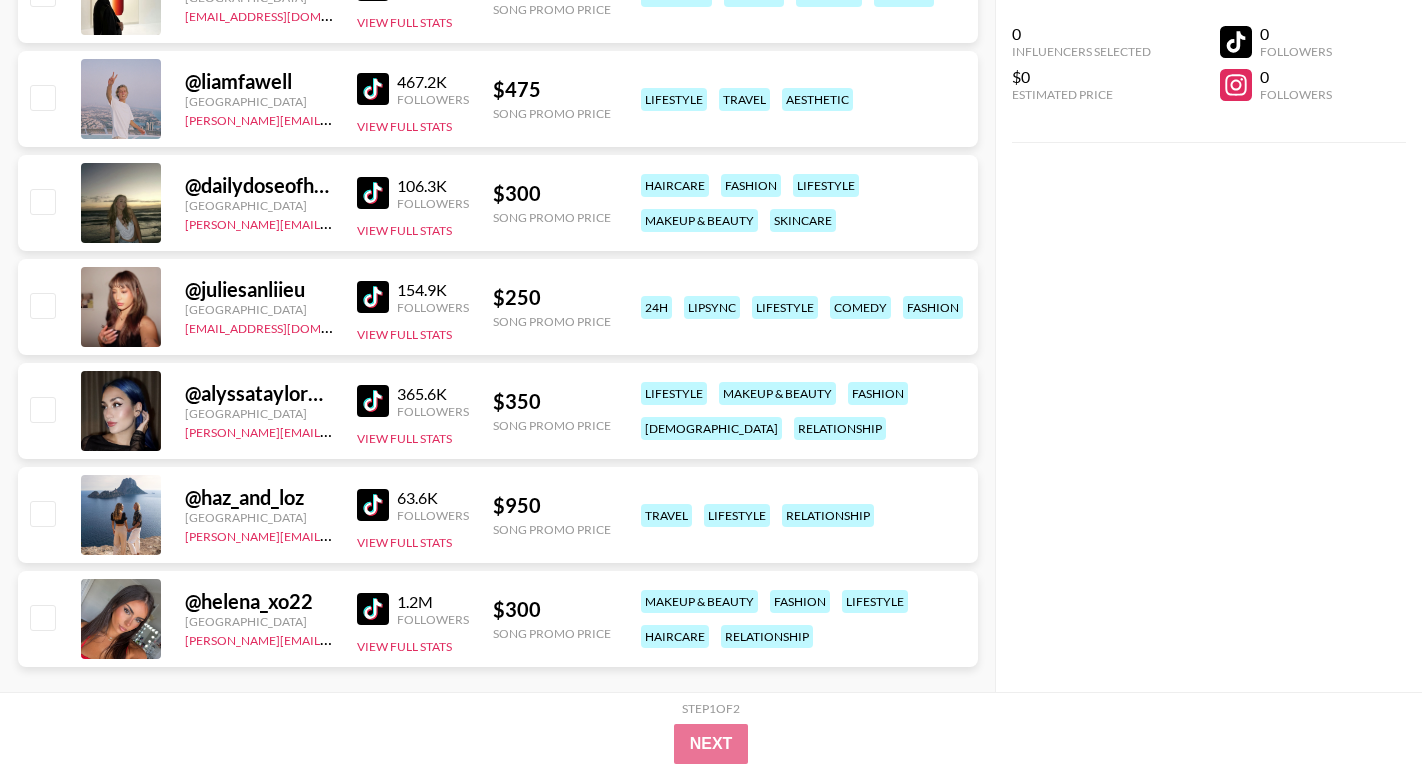 click at bounding box center [373, 297] 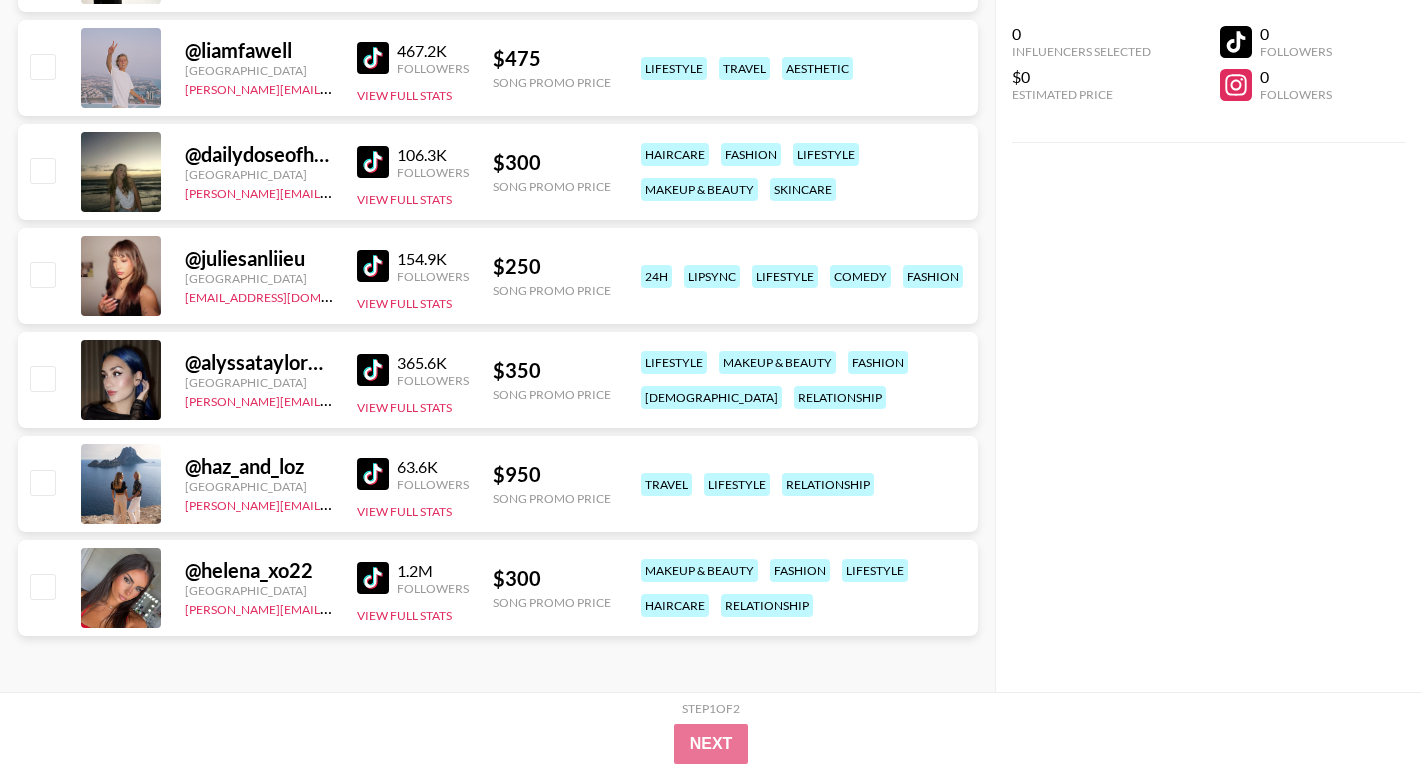 click at bounding box center [373, 578] 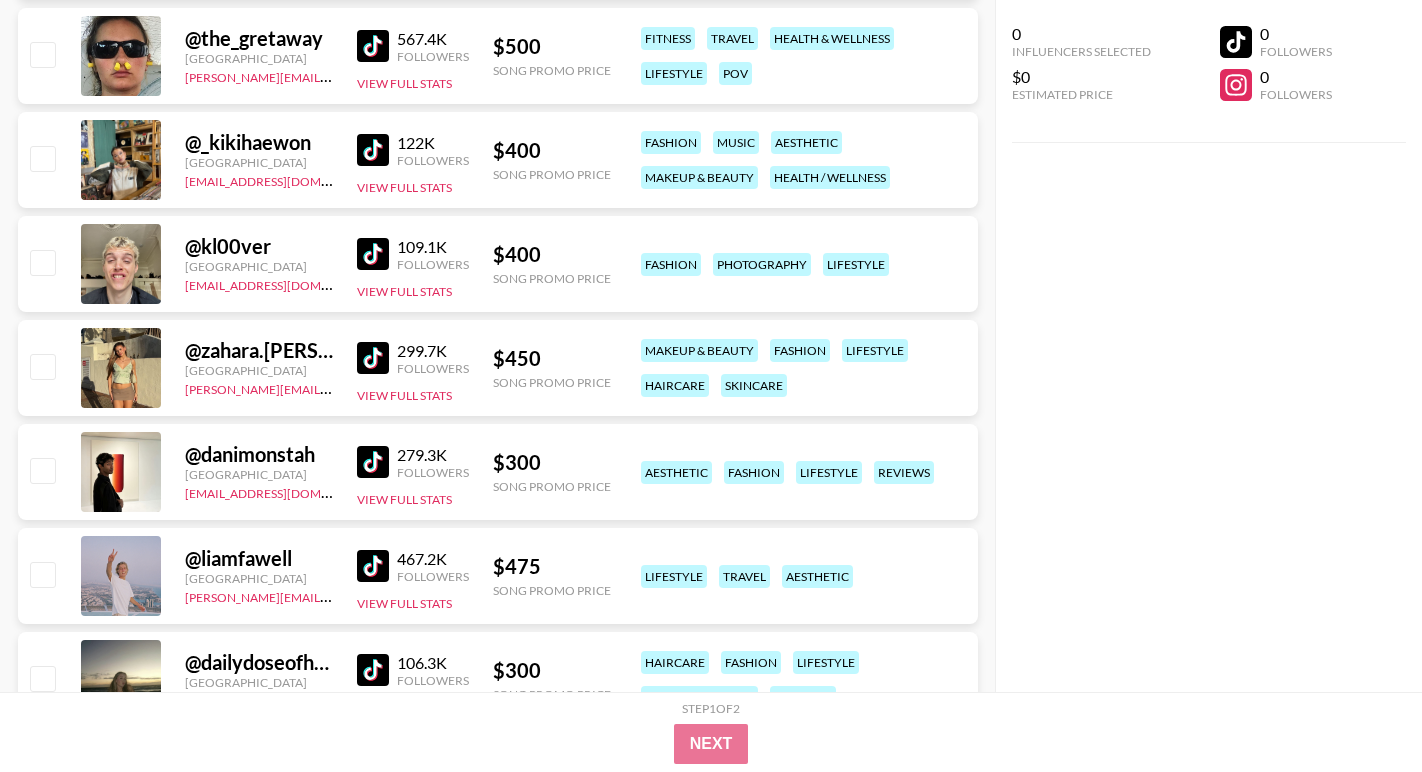 scroll, scrollTop: 4804, scrollLeft: 0, axis: vertical 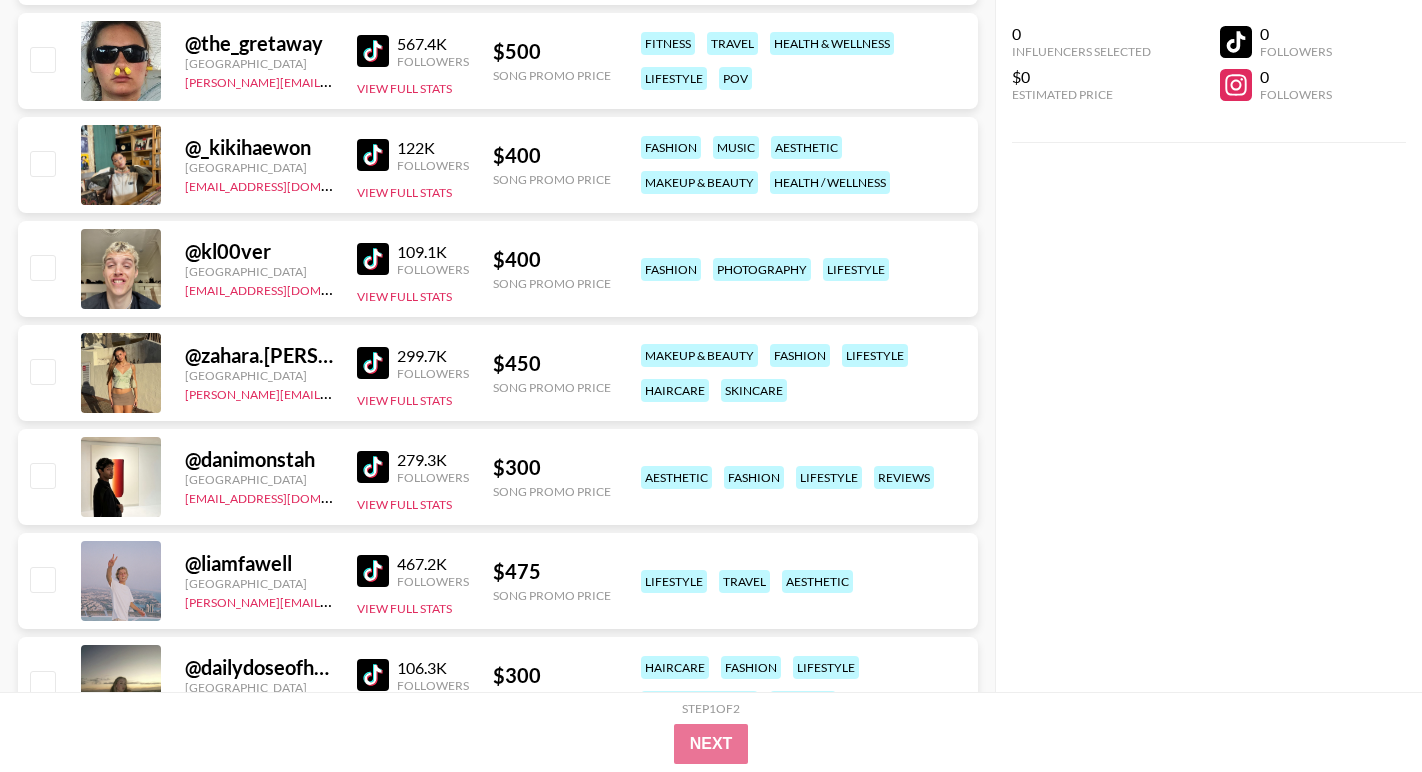 click at bounding box center (373, 571) 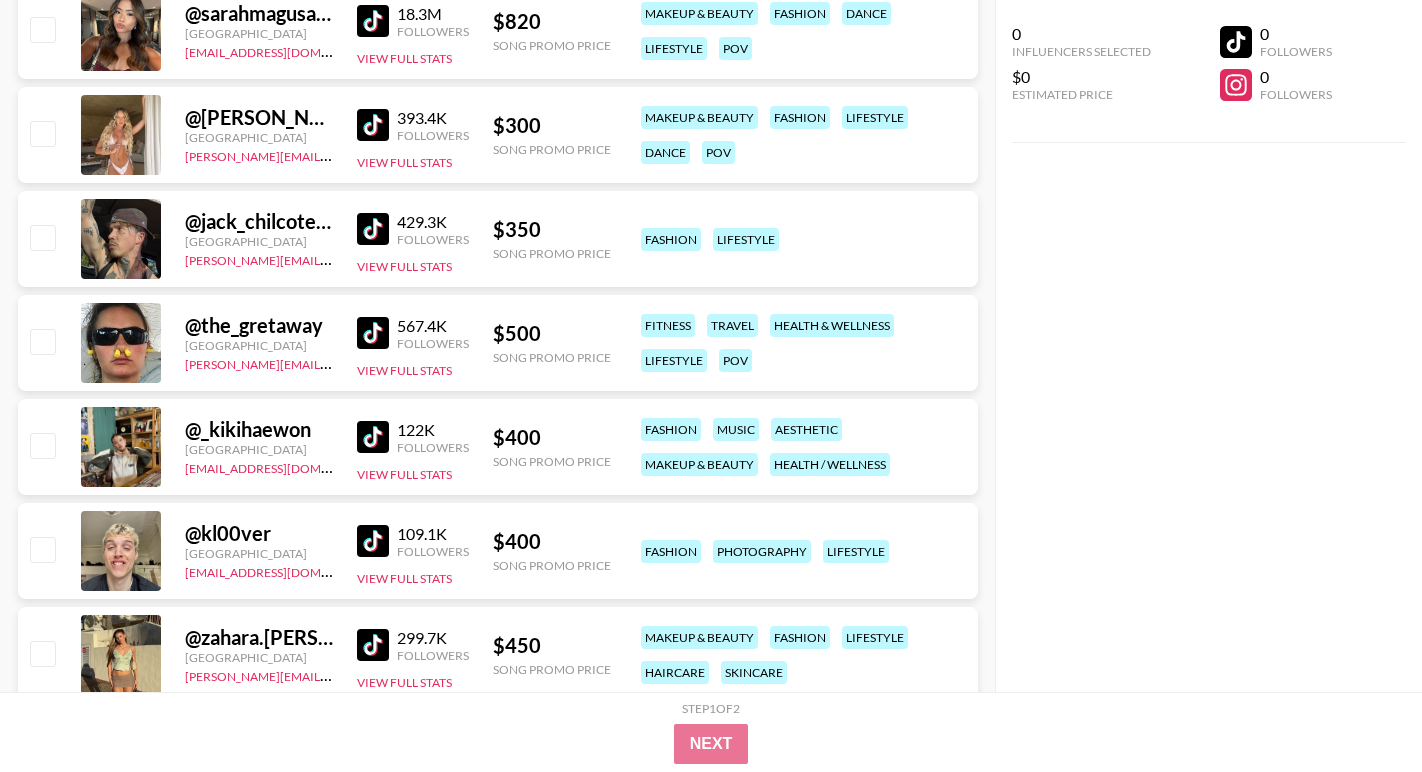 scroll, scrollTop: 4516, scrollLeft: 0, axis: vertical 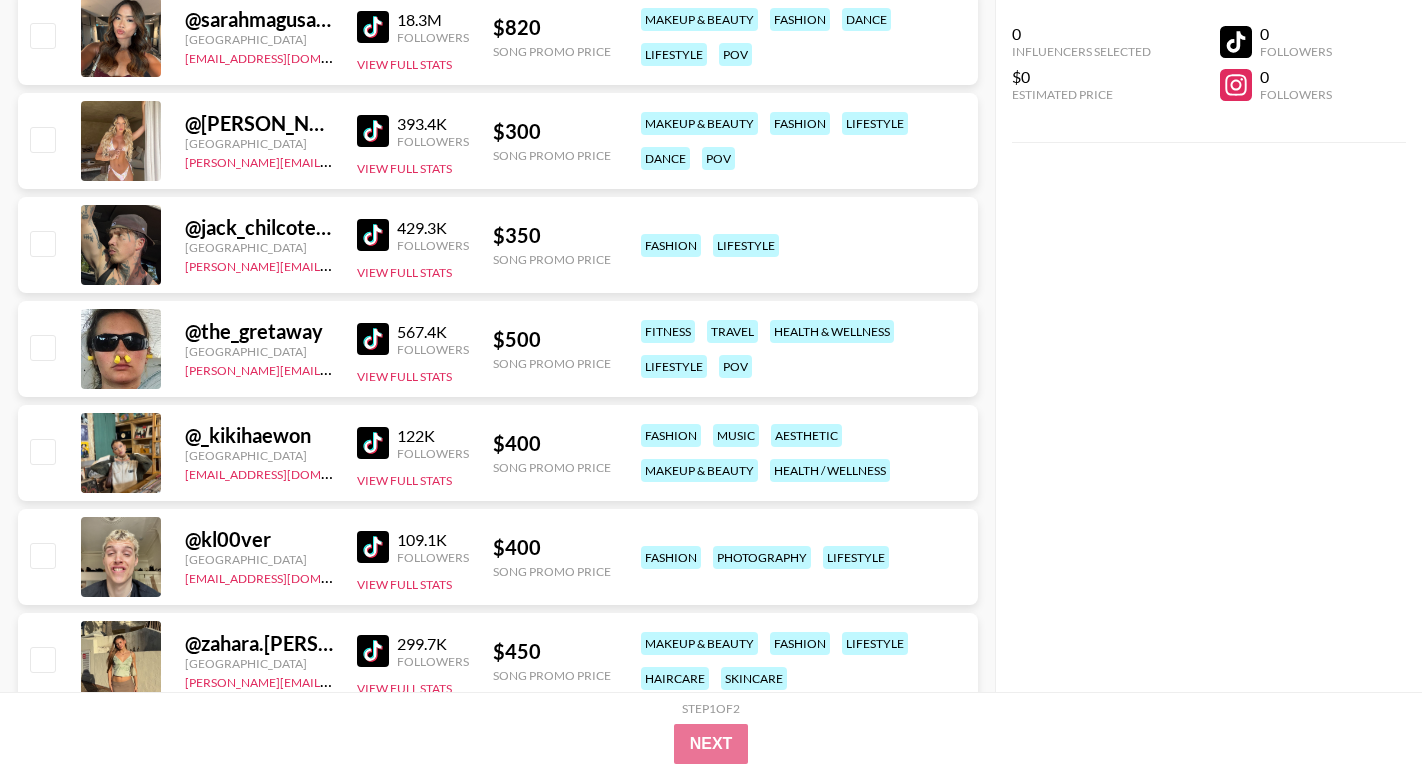 click at bounding box center [373, 339] 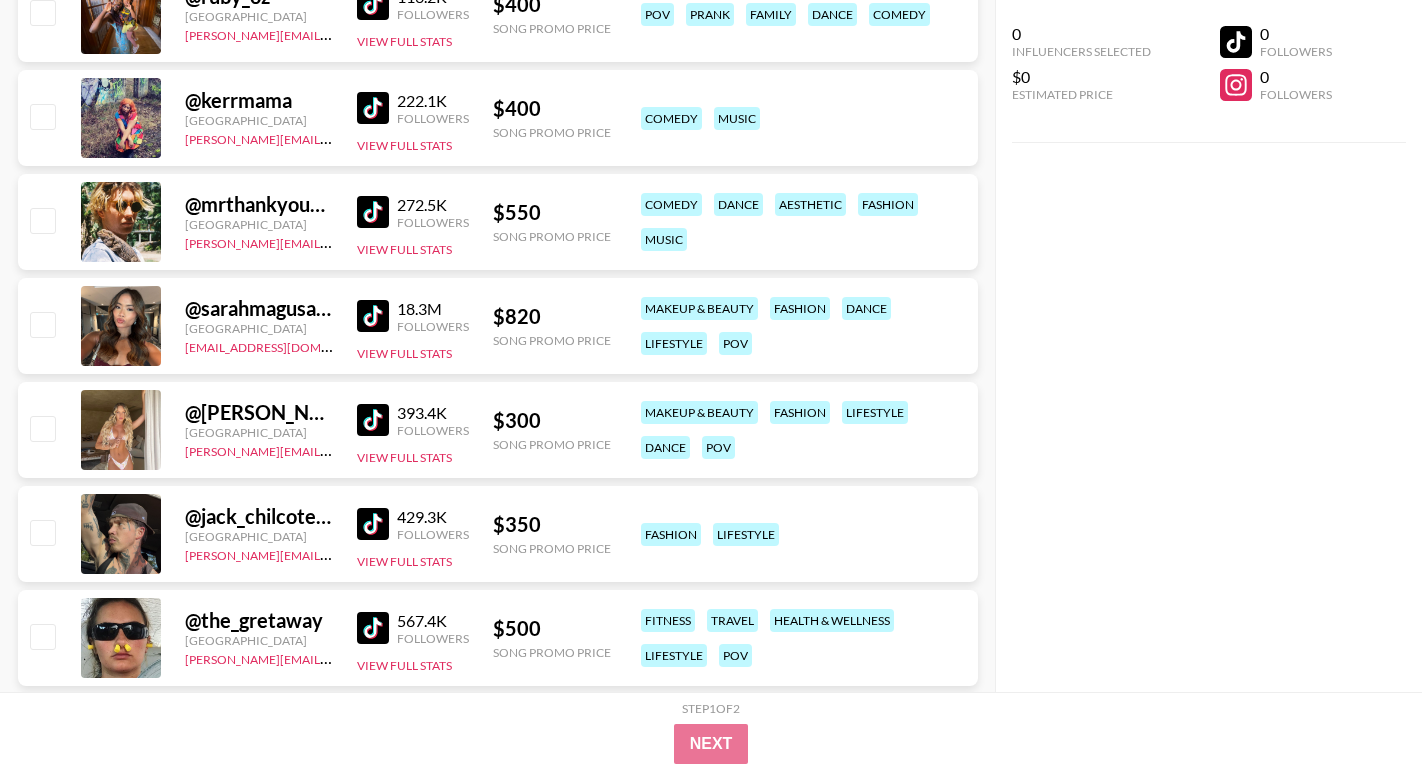 scroll, scrollTop: 4225, scrollLeft: 0, axis: vertical 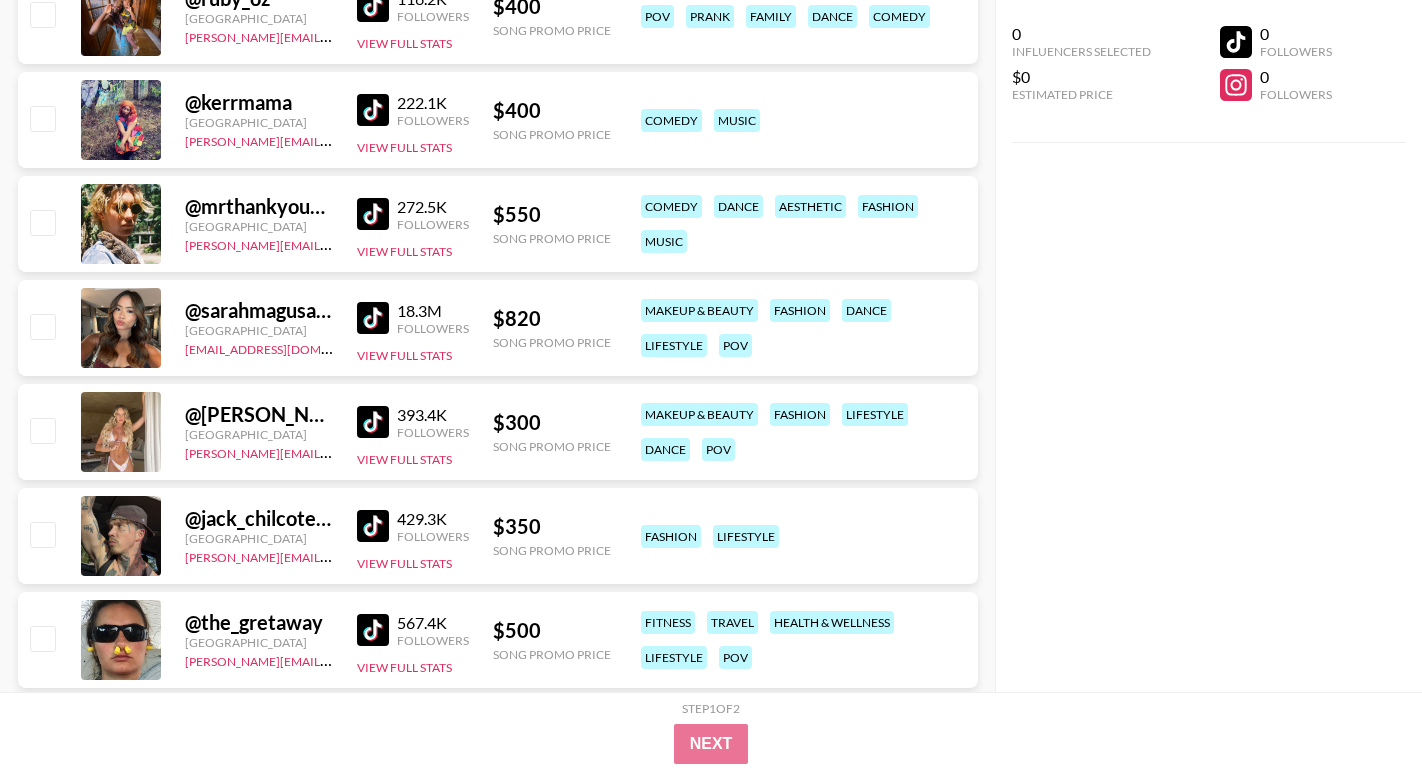 click at bounding box center [373, 214] 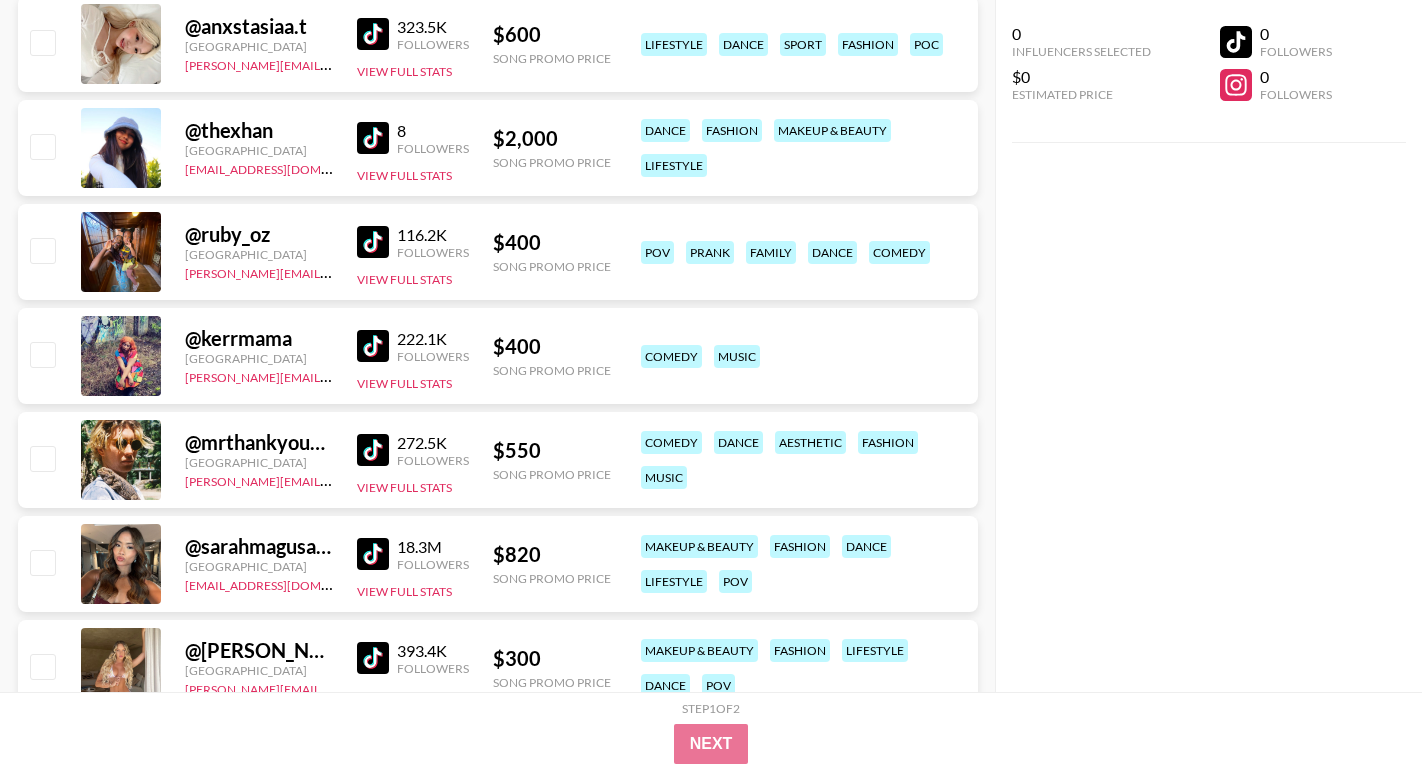 scroll, scrollTop: 3969, scrollLeft: 0, axis: vertical 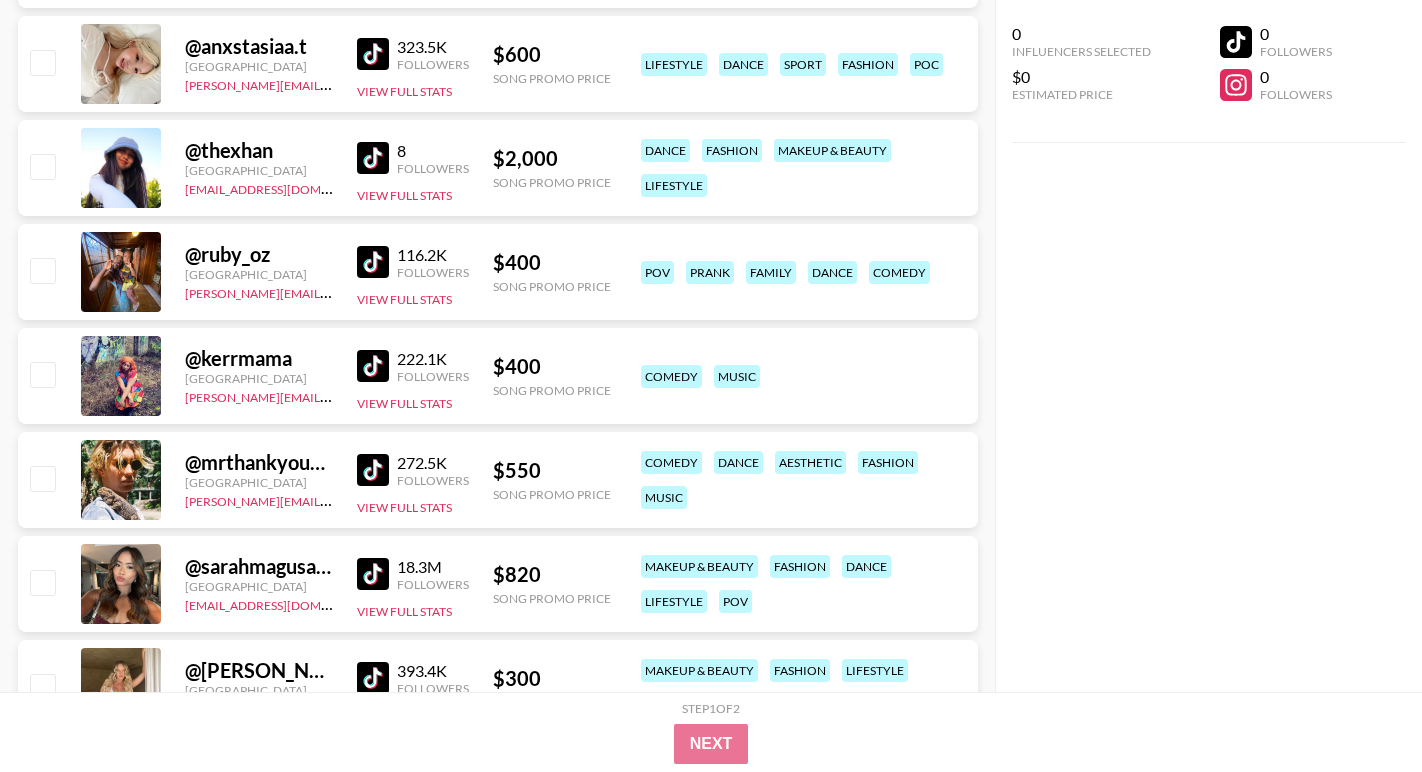 click at bounding box center [373, 366] 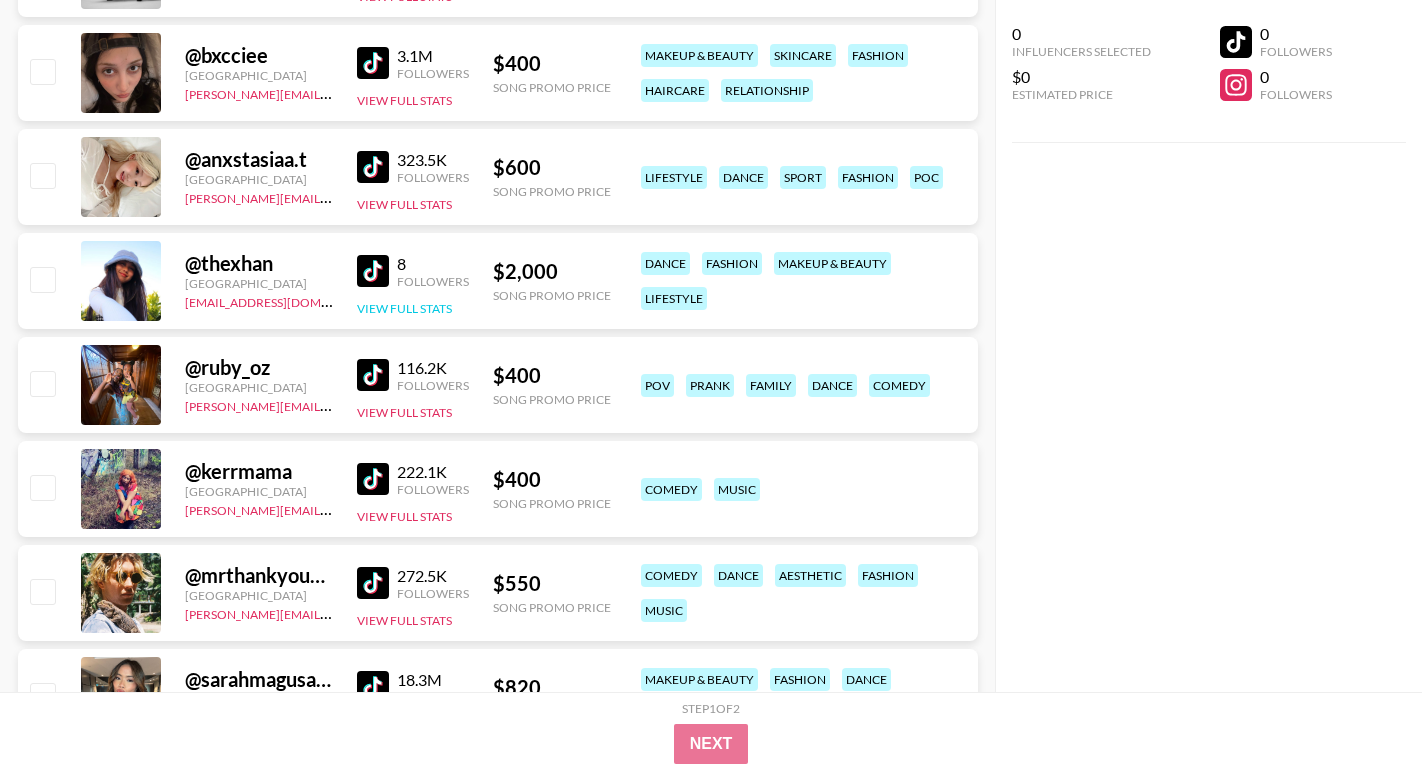 scroll, scrollTop: 3845, scrollLeft: 0, axis: vertical 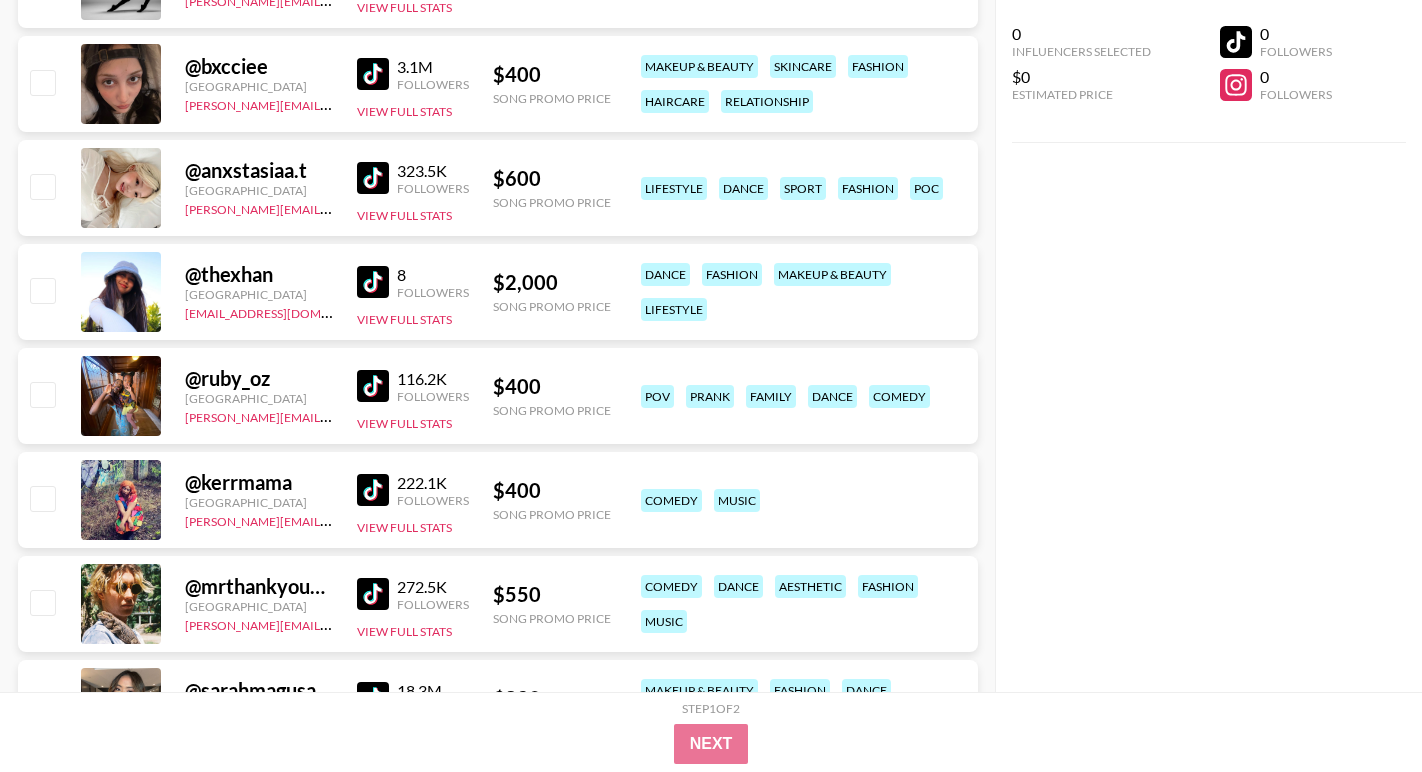 click at bounding box center [373, 386] 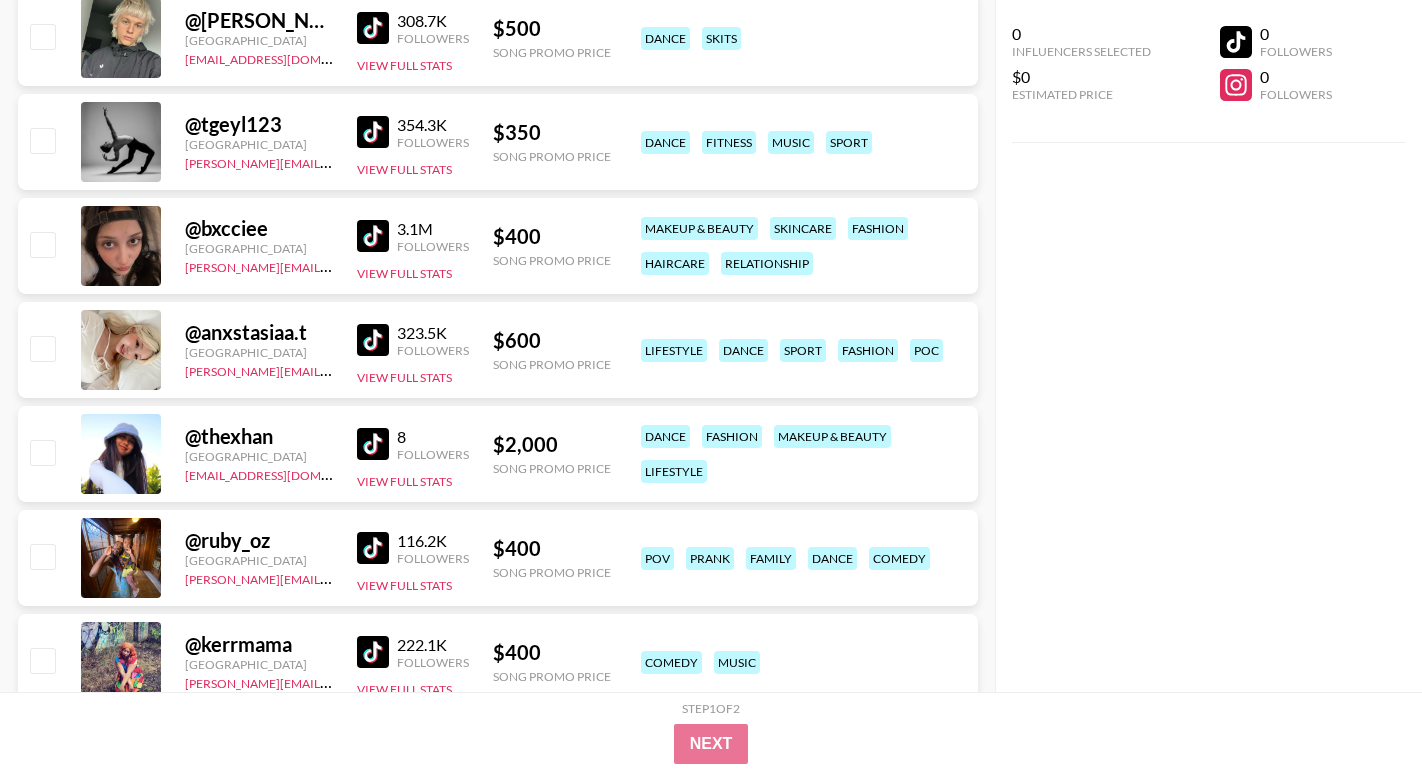 scroll, scrollTop: 3666, scrollLeft: 0, axis: vertical 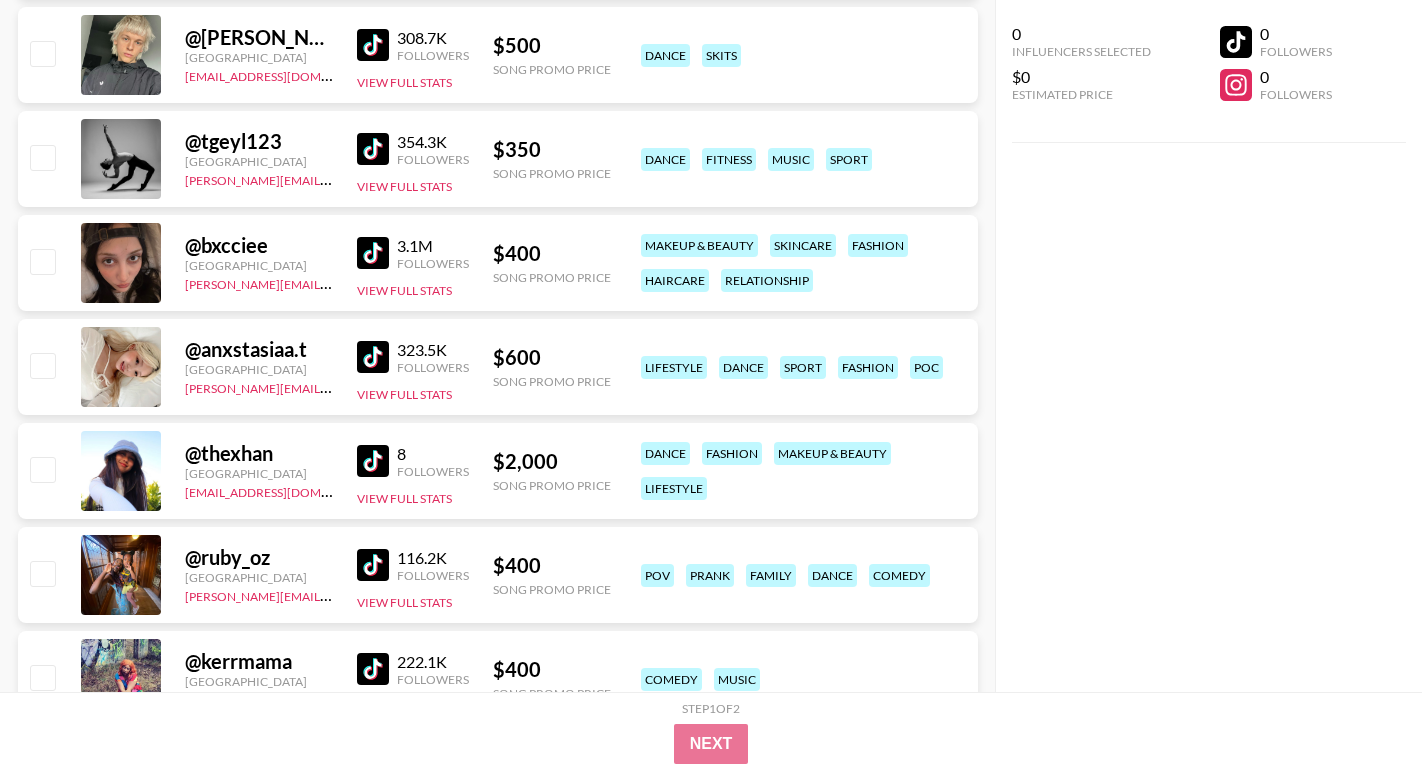 click at bounding box center [373, 253] 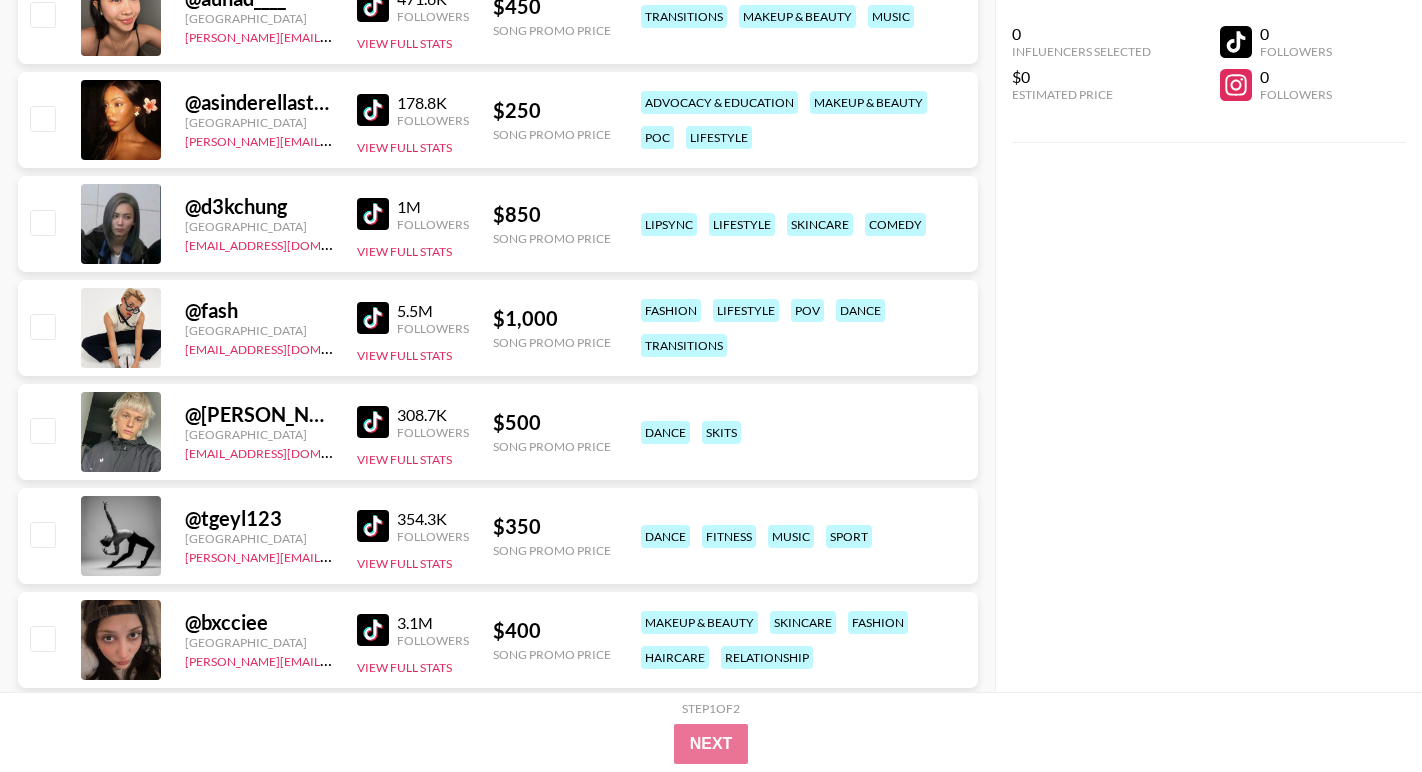 scroll, scrollTop: 3267, scrollLeft: 0, axis: vertical 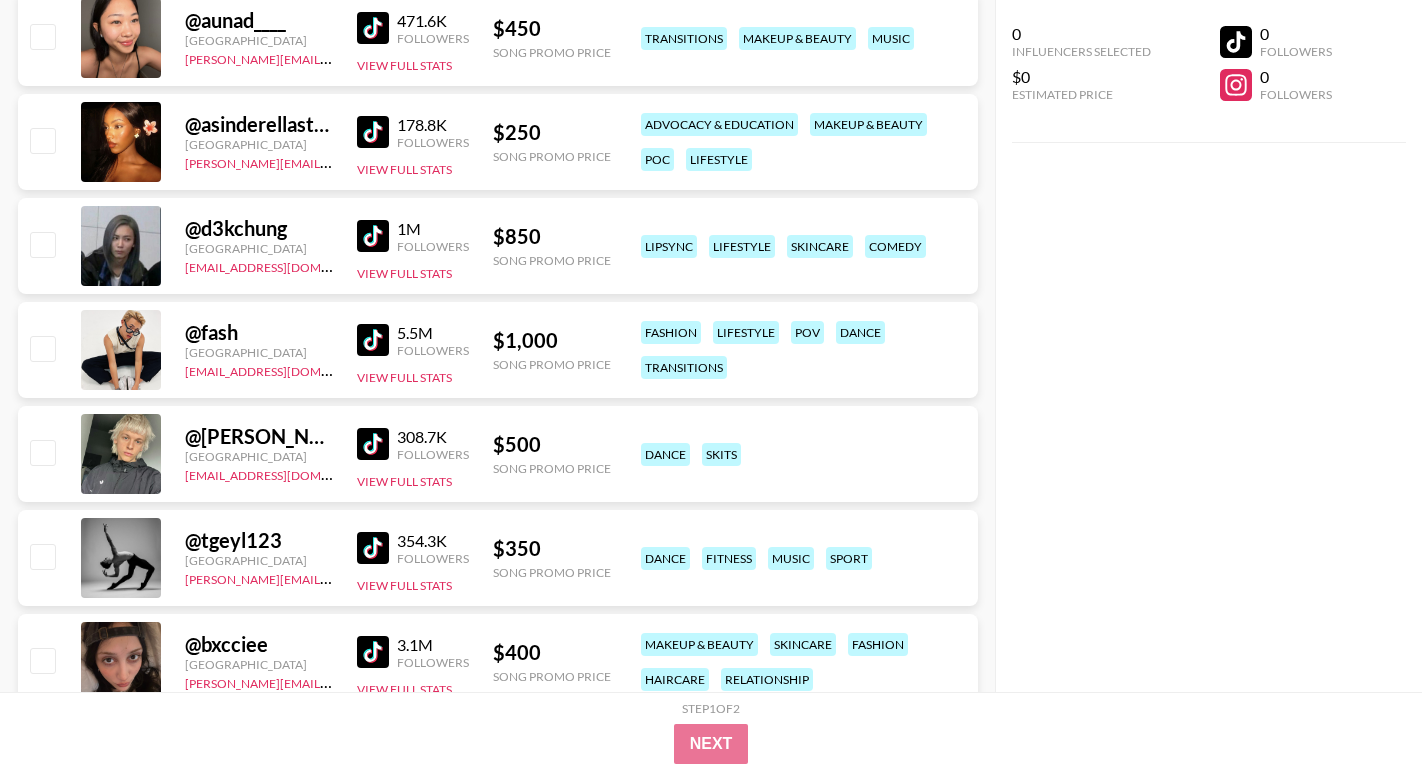 click at bounding box center [373, 236] 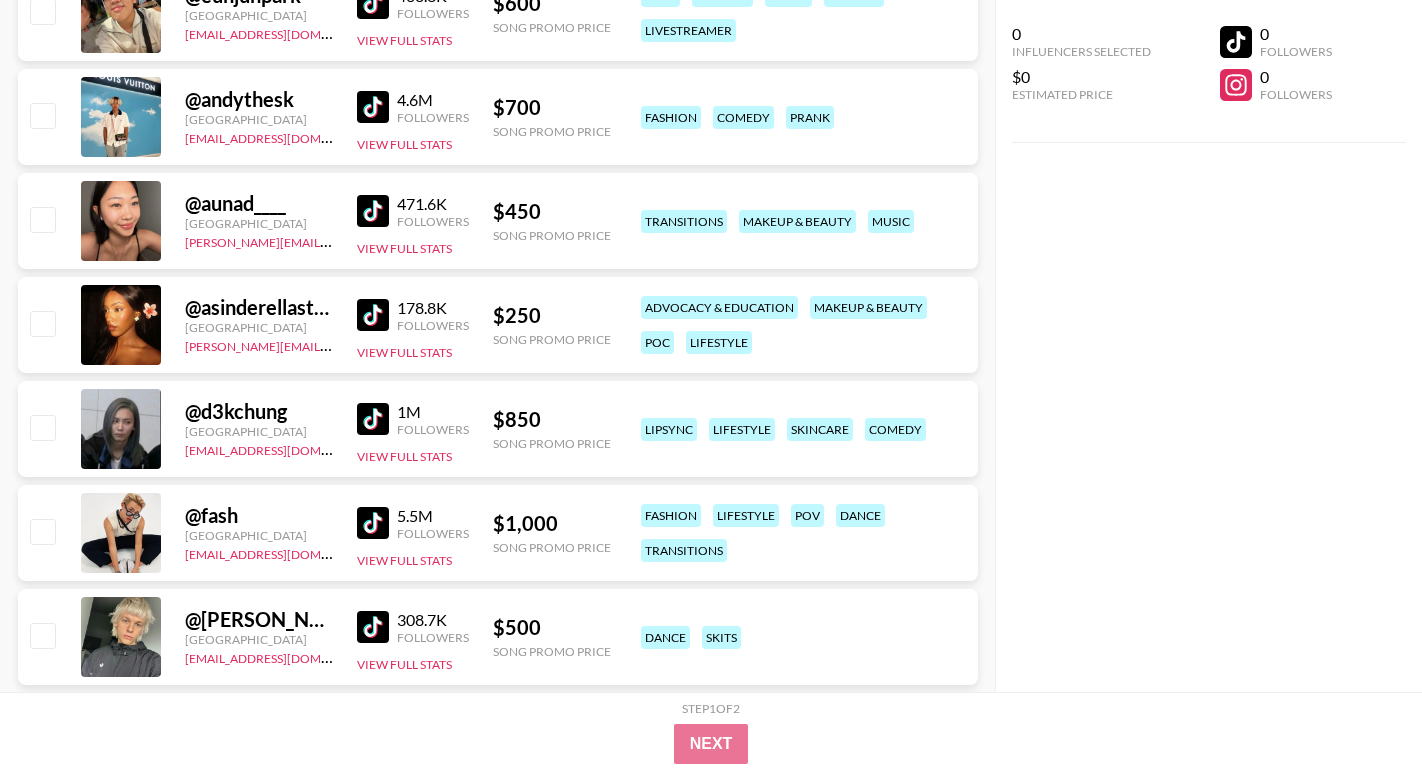 scroll, scrollTop: 3047, scrollLeft: 0, axis: vertical 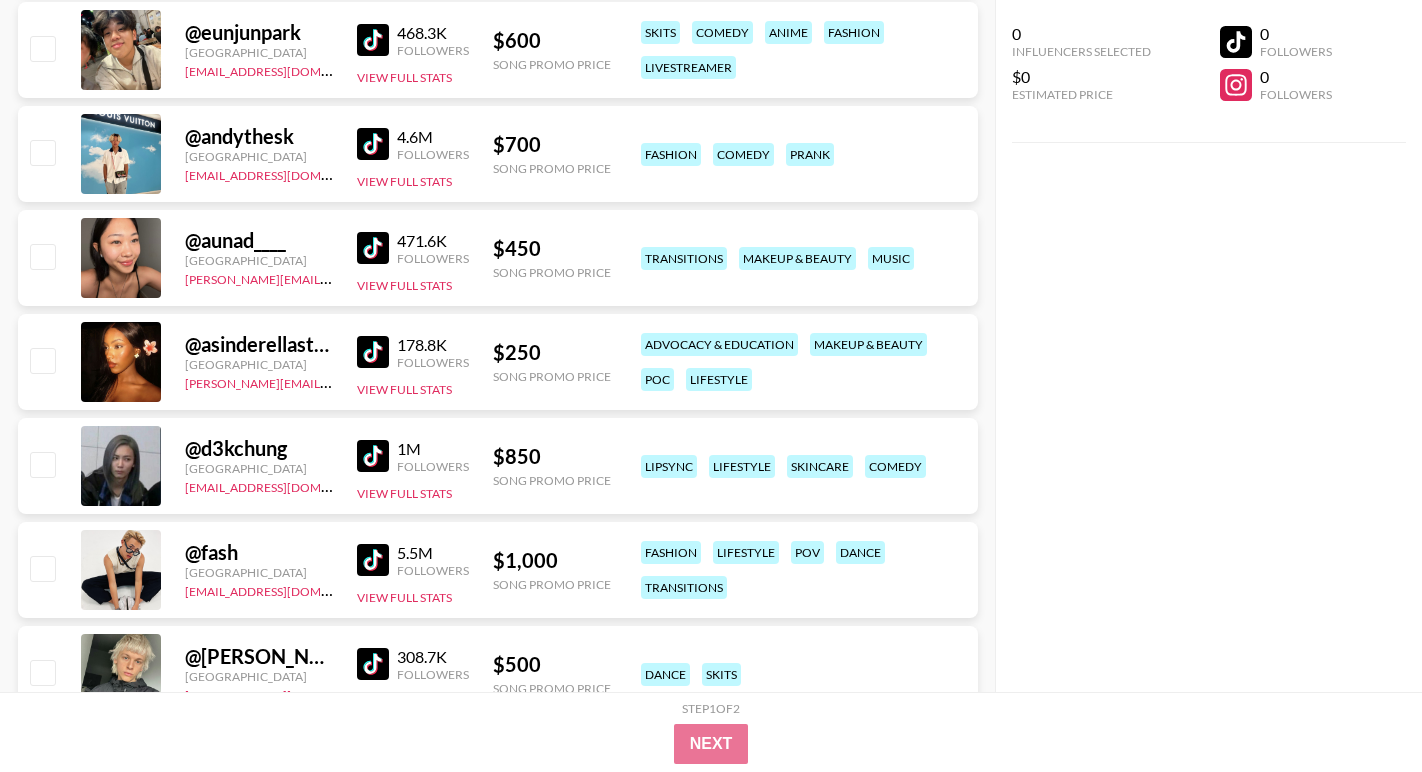 click at bounding box center (373, 352) 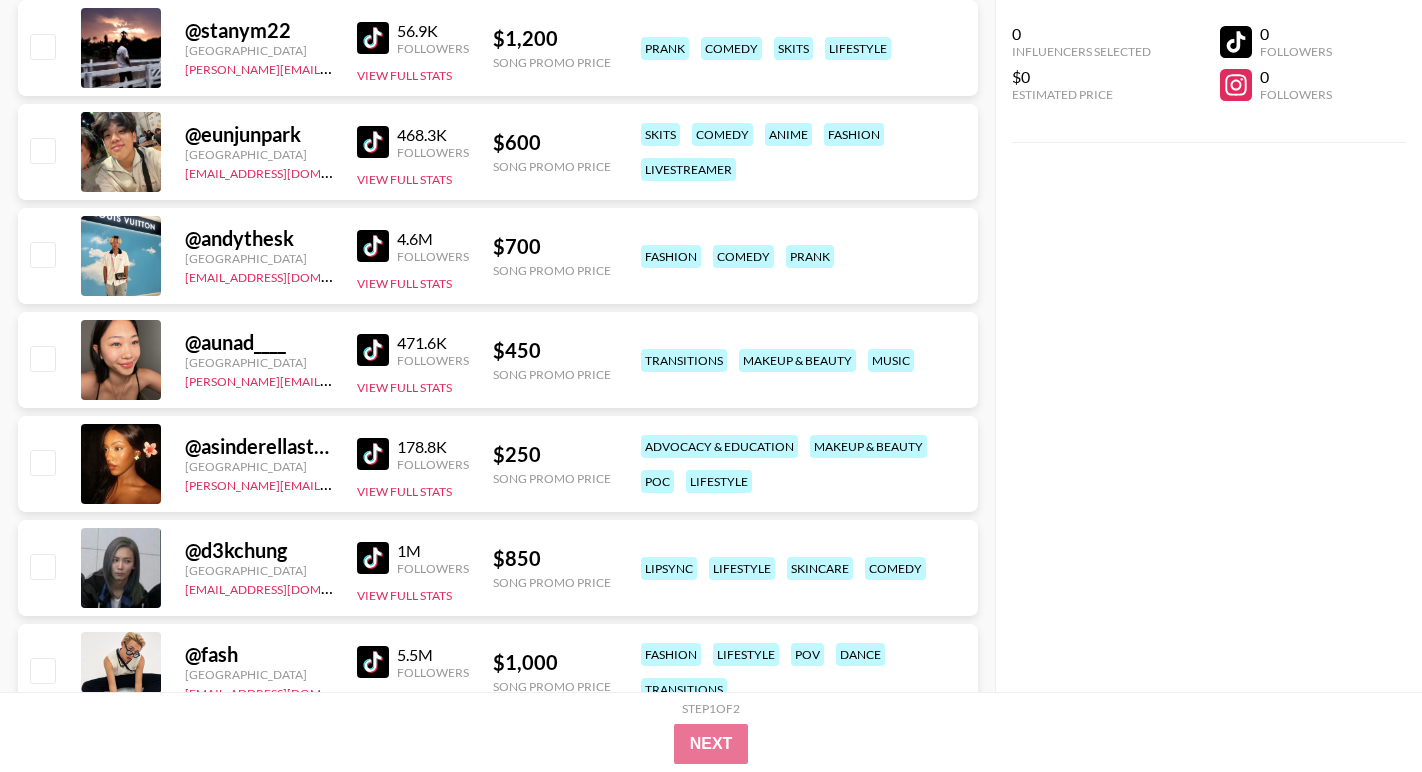 scroll, scrollTop: 2911, scrollLeft: 0, axis: vertical 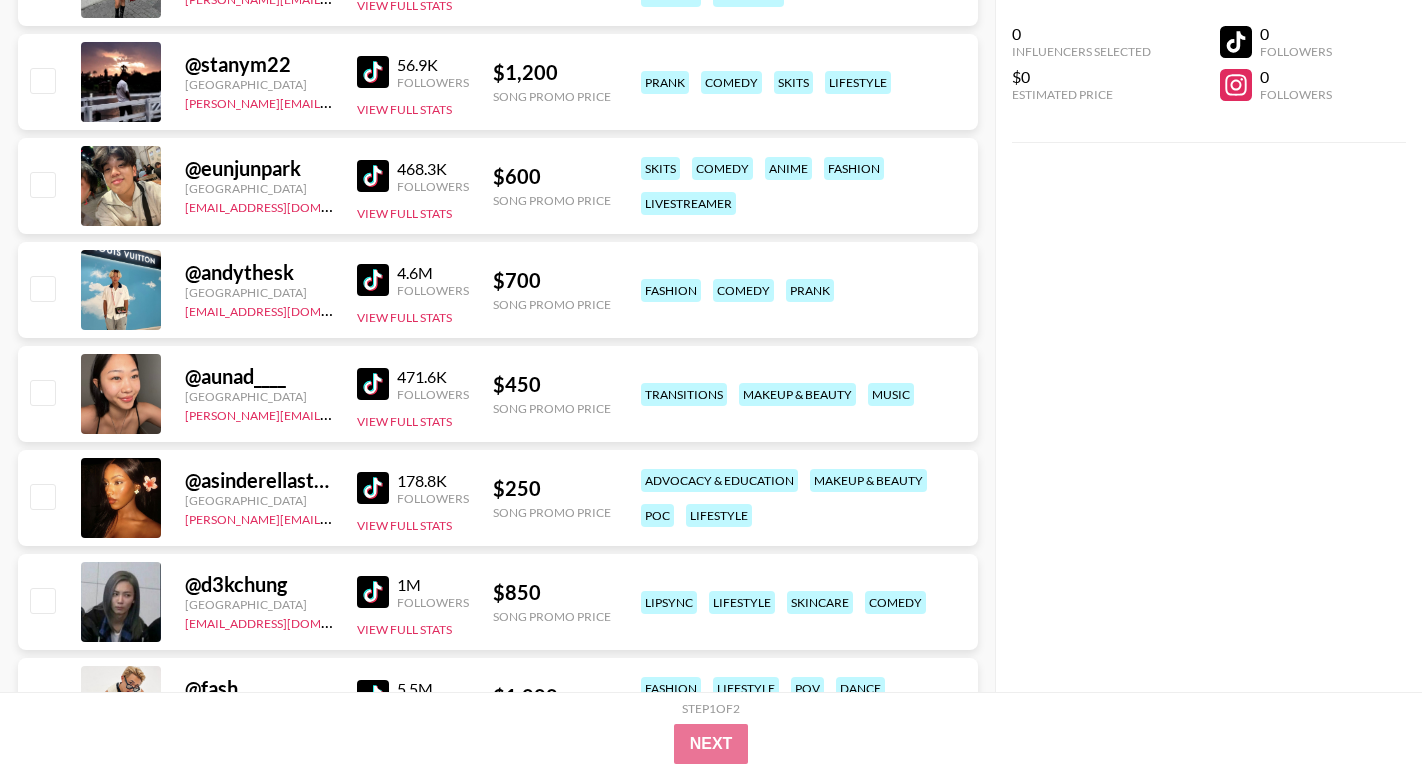 click at bounding box center [373, 384] 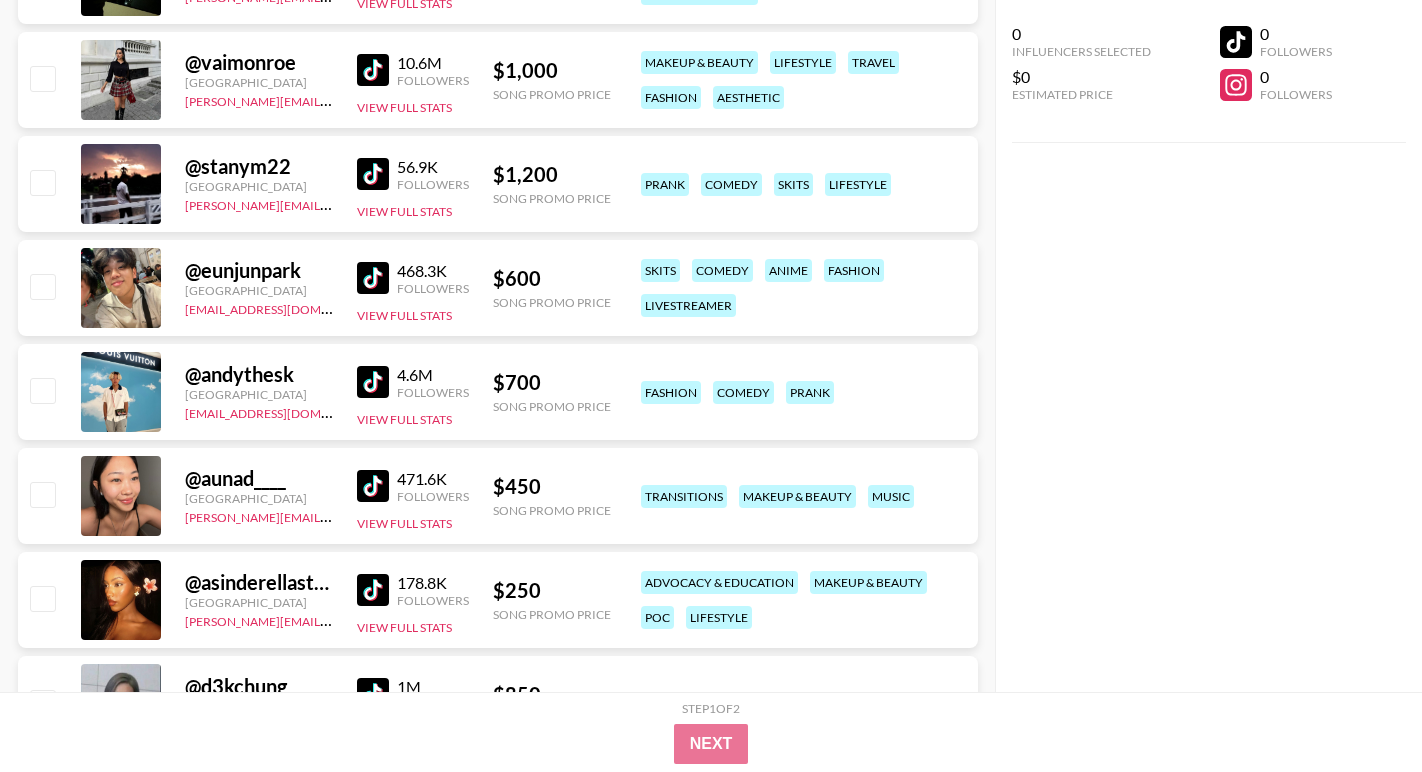 scroll, scrollTop: 2800, scrollLeft: 0, axis: vertical 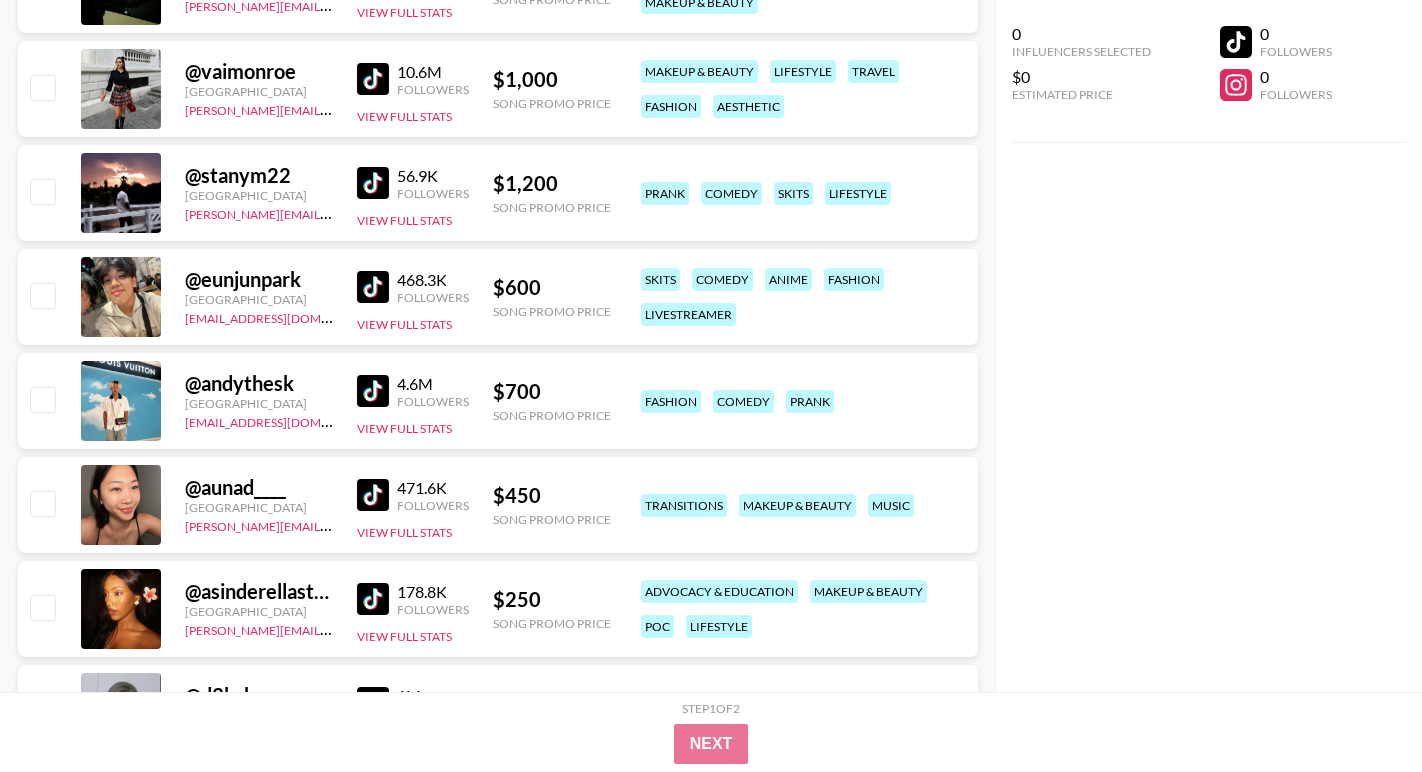 click at bounding box center [373, 391] 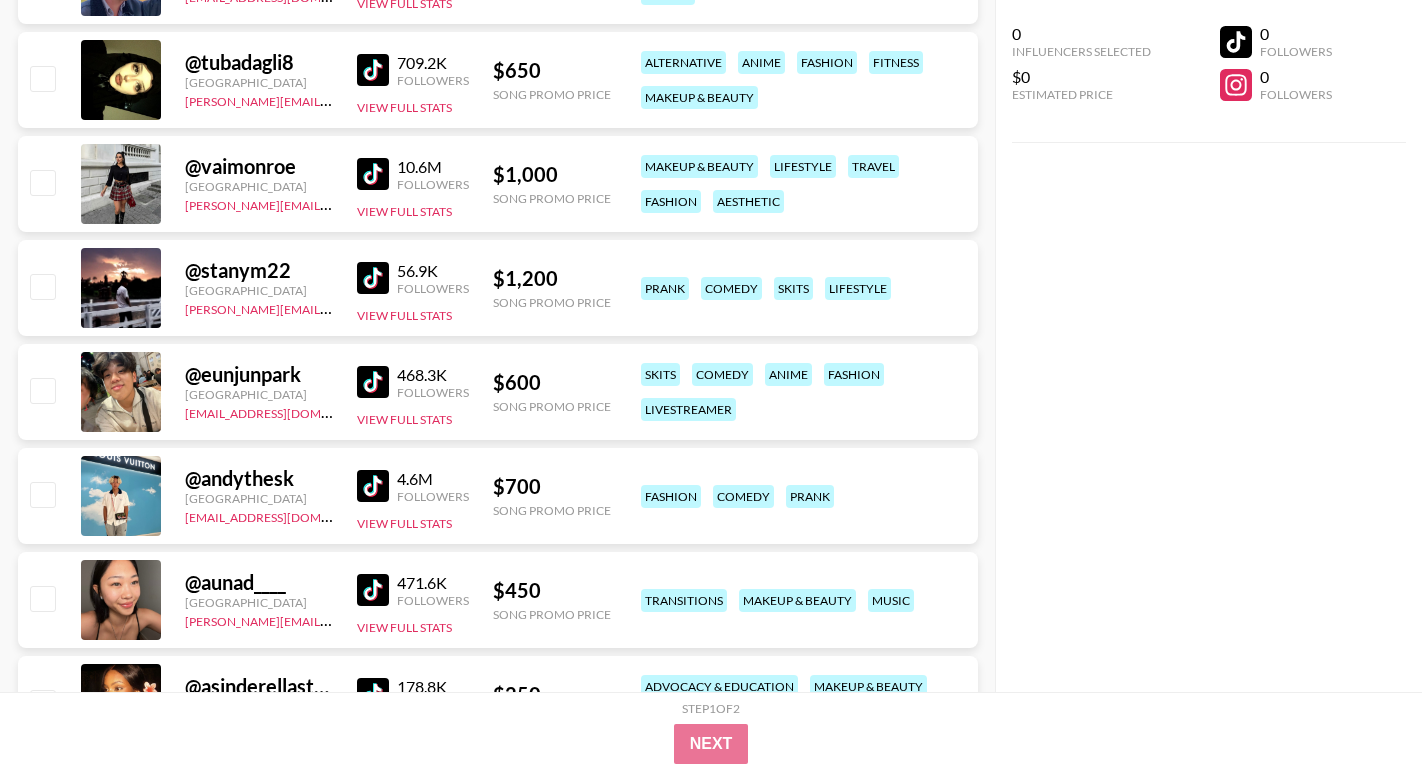 scroll, scrollTop: 2681, scrollLeft: 0, axis: vertical 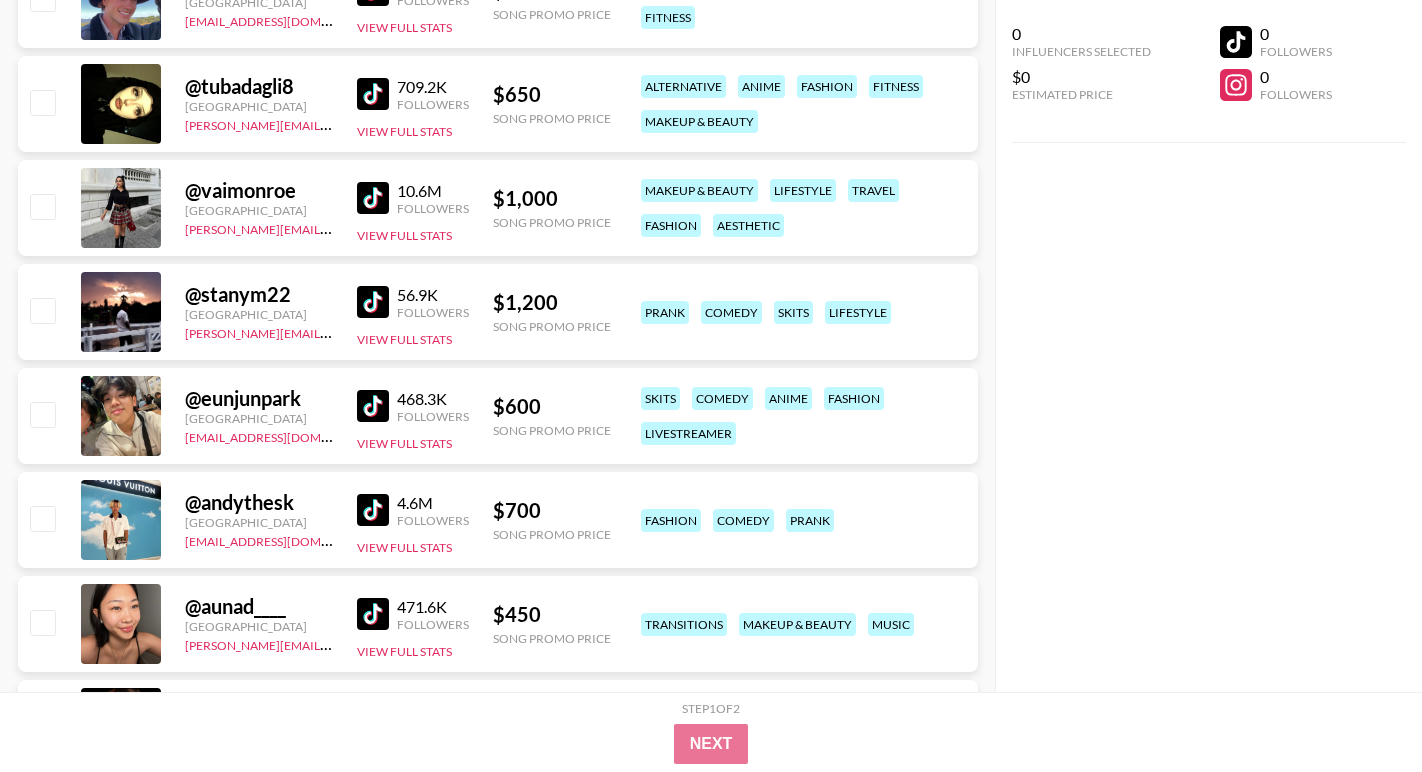 click at bounding box center (373, 302) 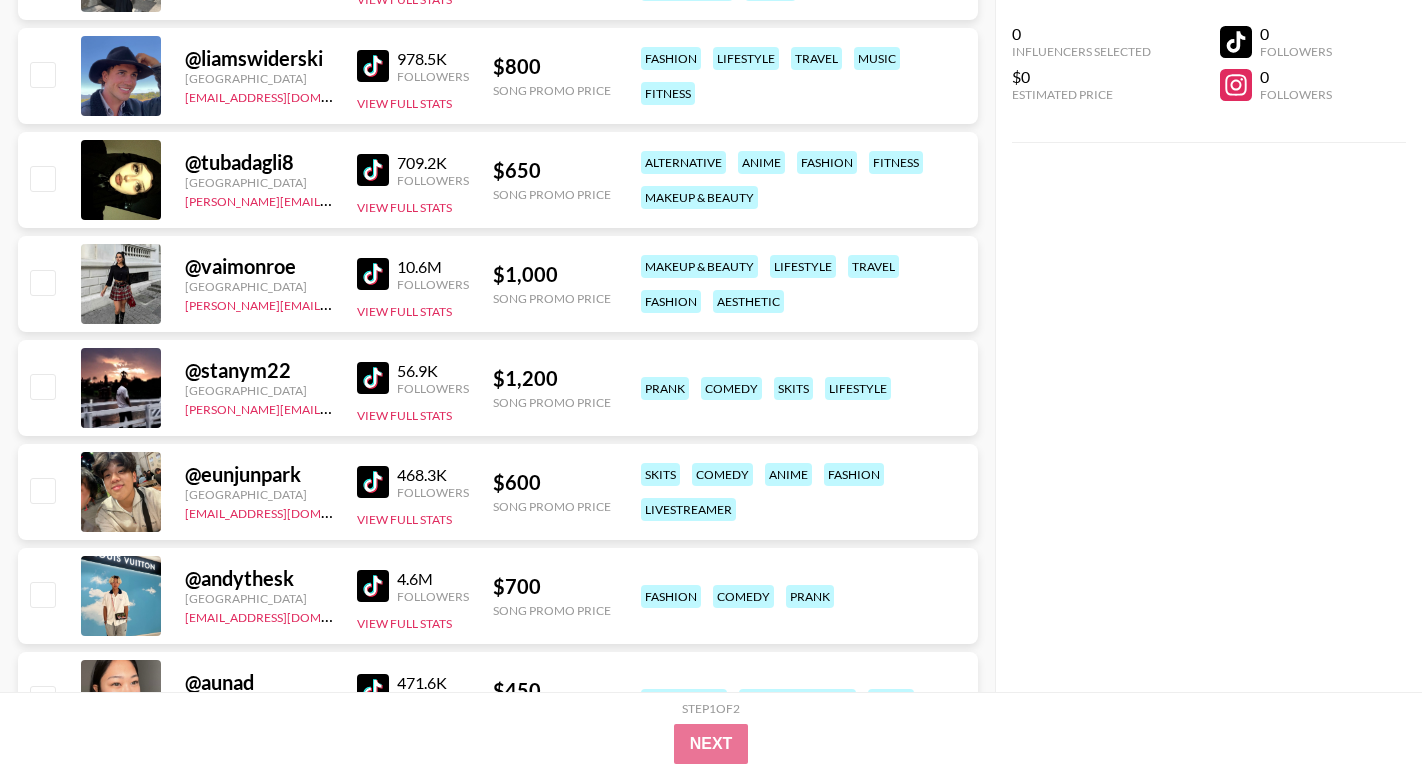 scroll, scrollTop: 2576, scrollLeft: 0, axis: vertical 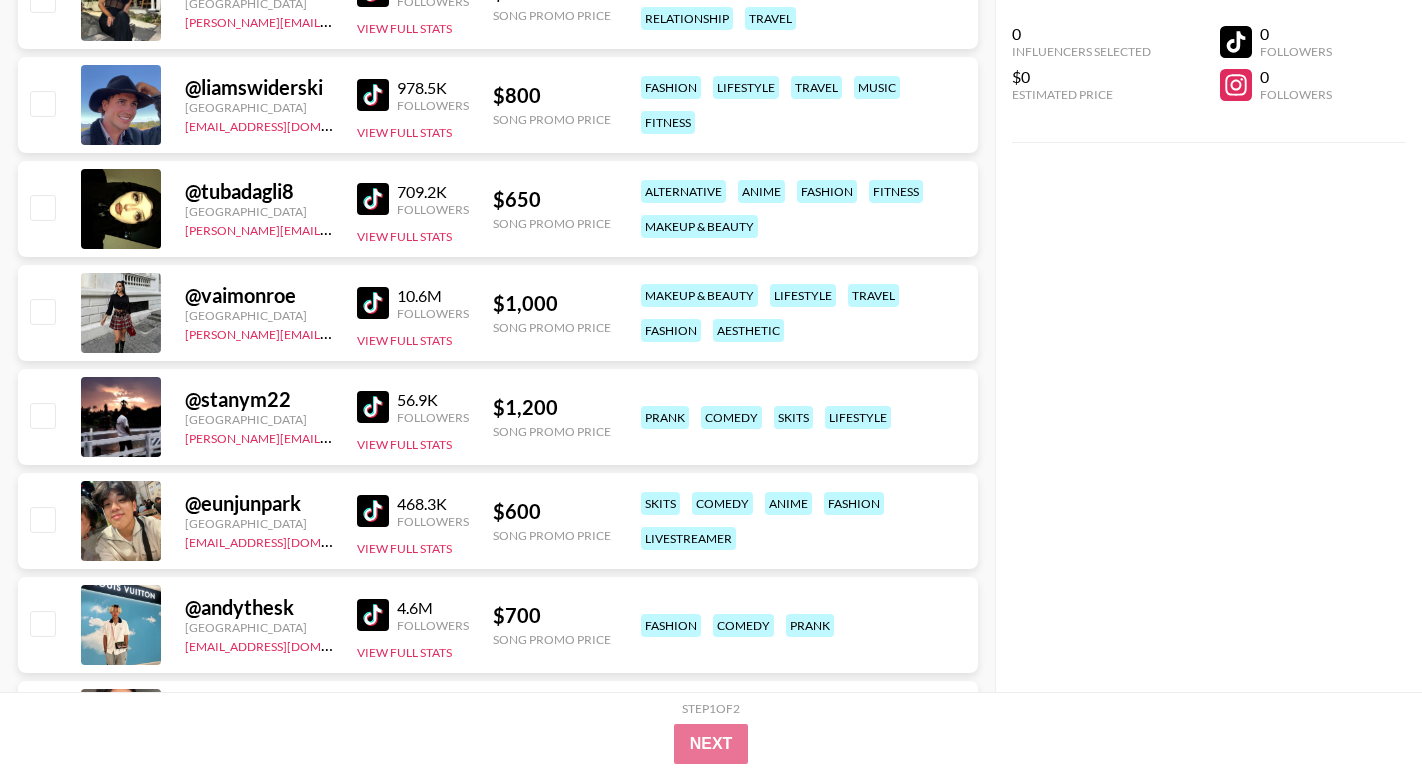 click at bounding box center (373, 303) 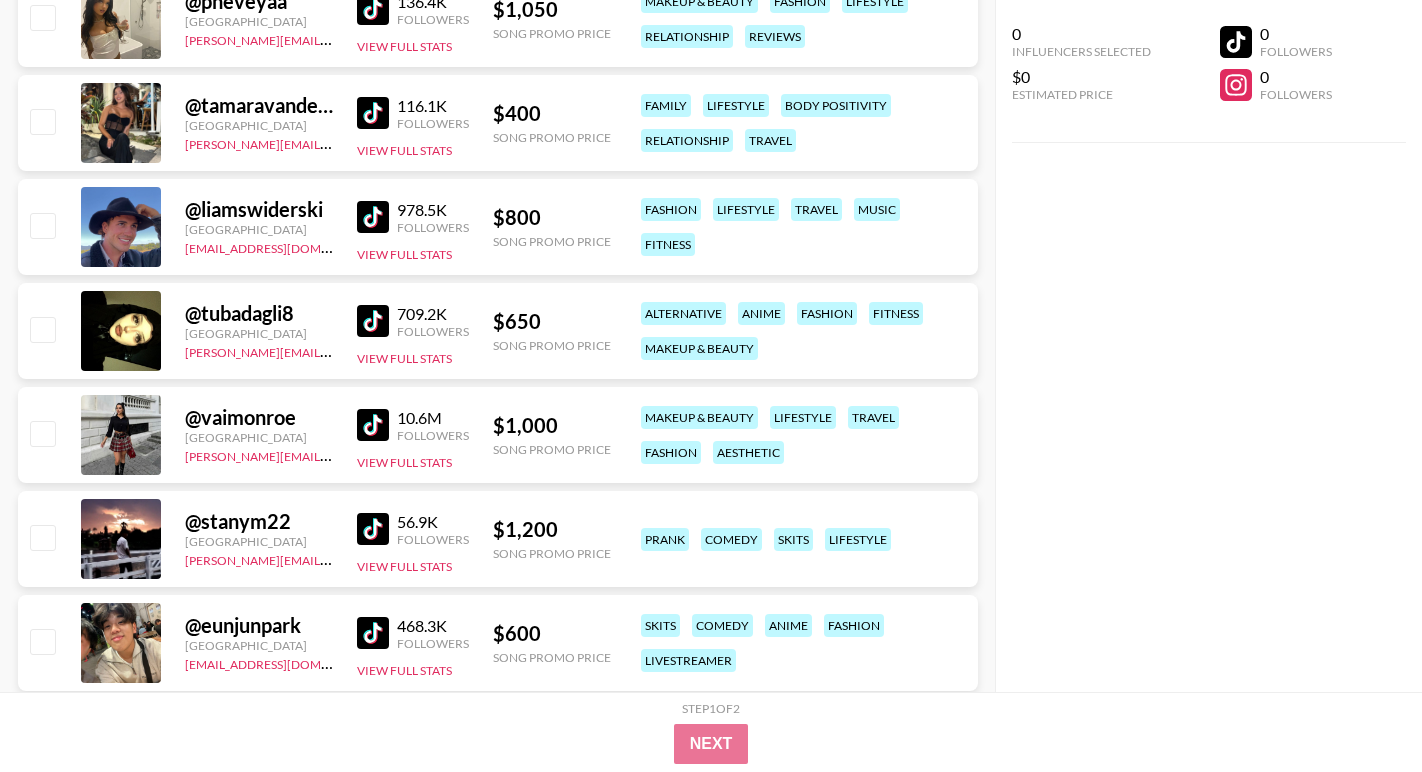 scroll, scrollTop: 2456, scrollLeft: 0, axis: vertical 